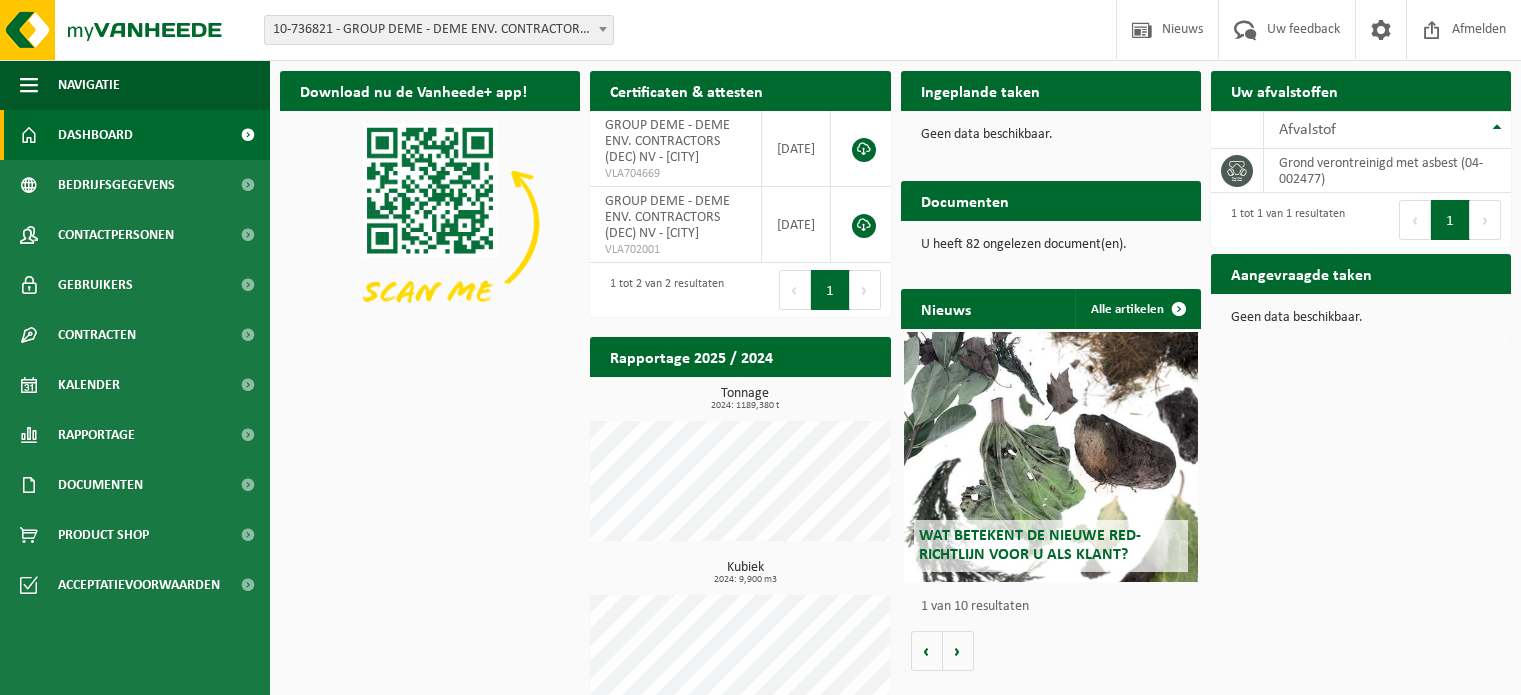 scroll, scrollTop: 0, scrollLeft: 0, axis: both 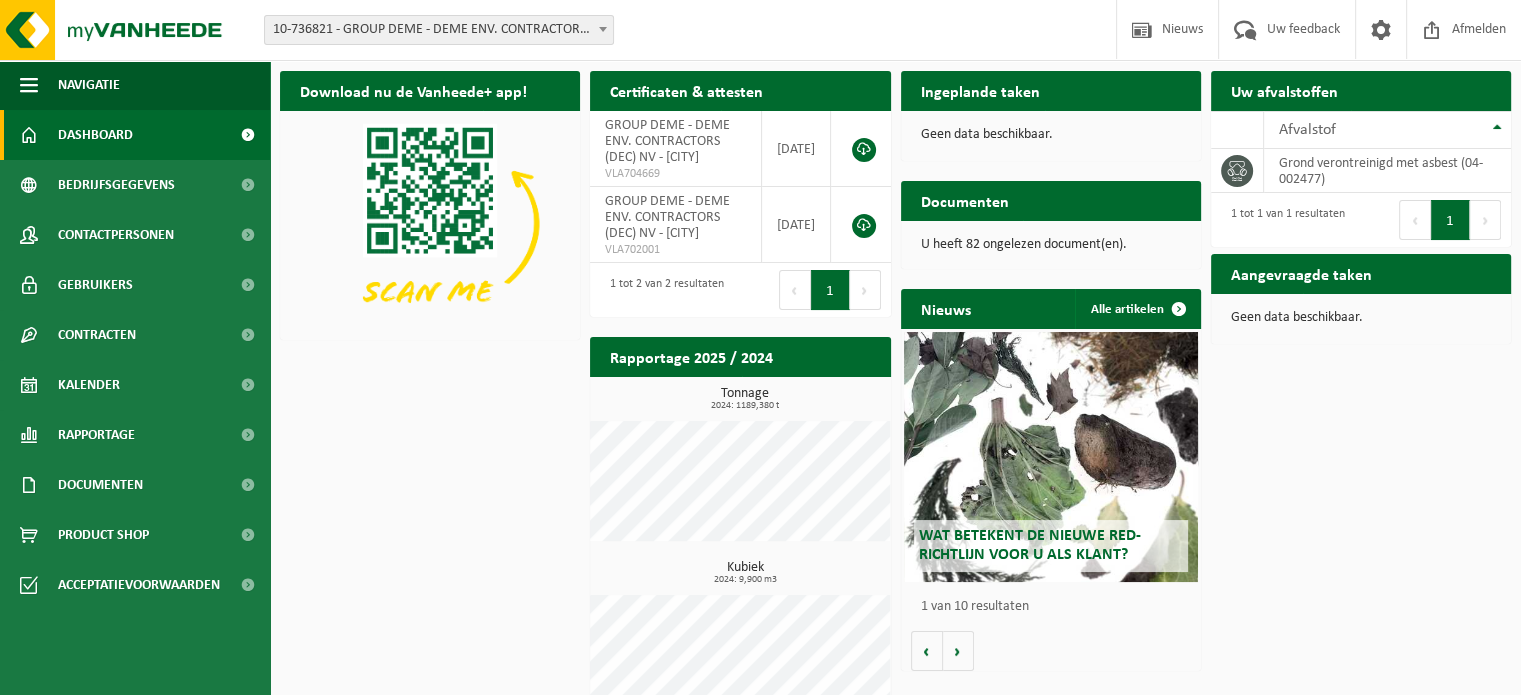 drag, startPoint x: 0, startPoint y: 0, endPoint x: 491, endPoint y: 32, distance: 492.04166 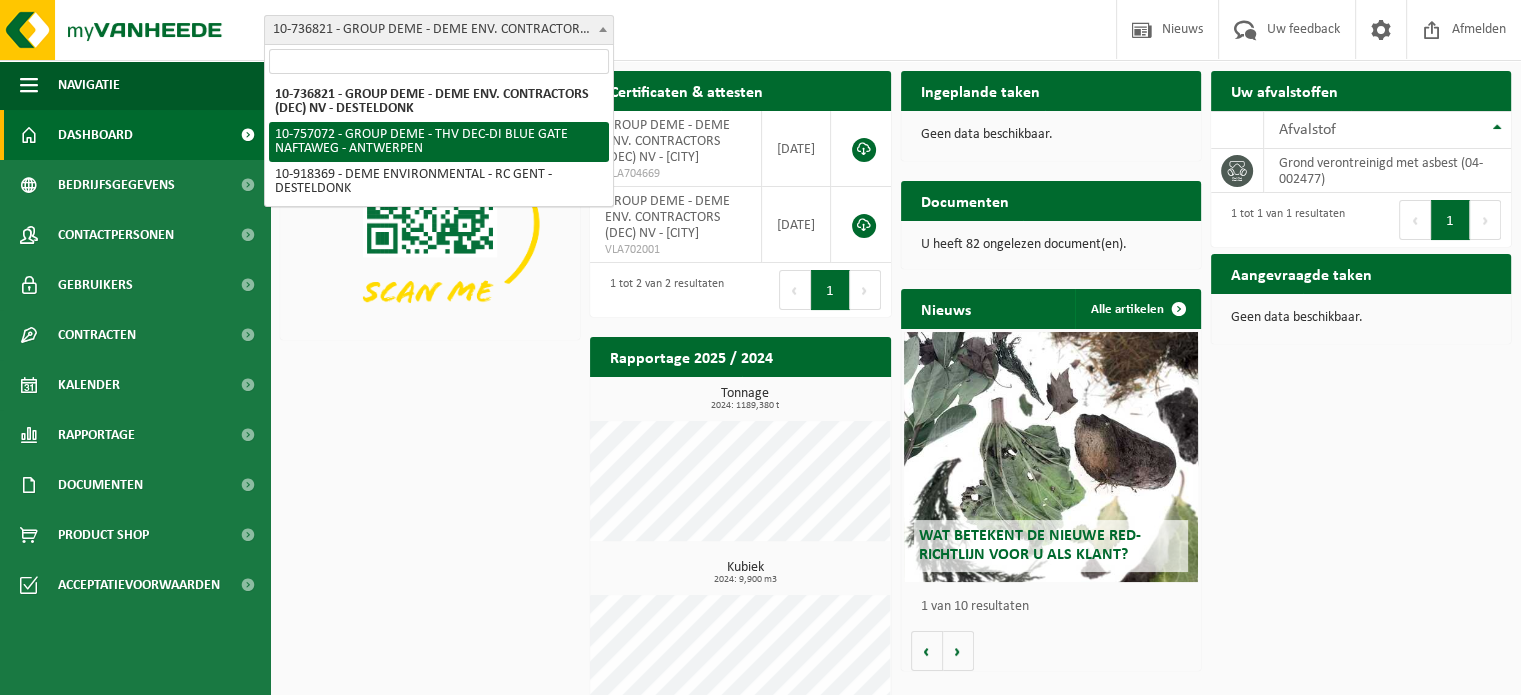 scroll, scrollTop: 0, scrollLeft: 0, axis: both 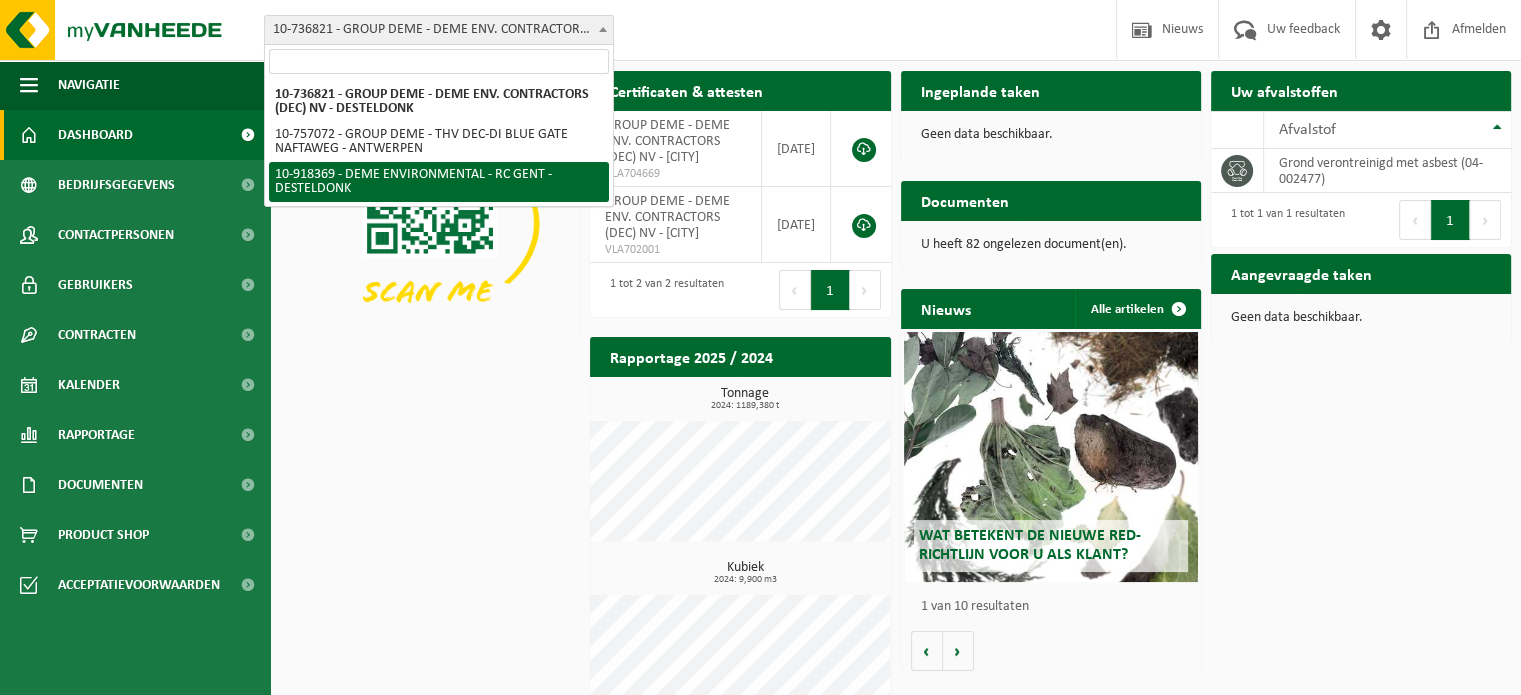select on "128496" 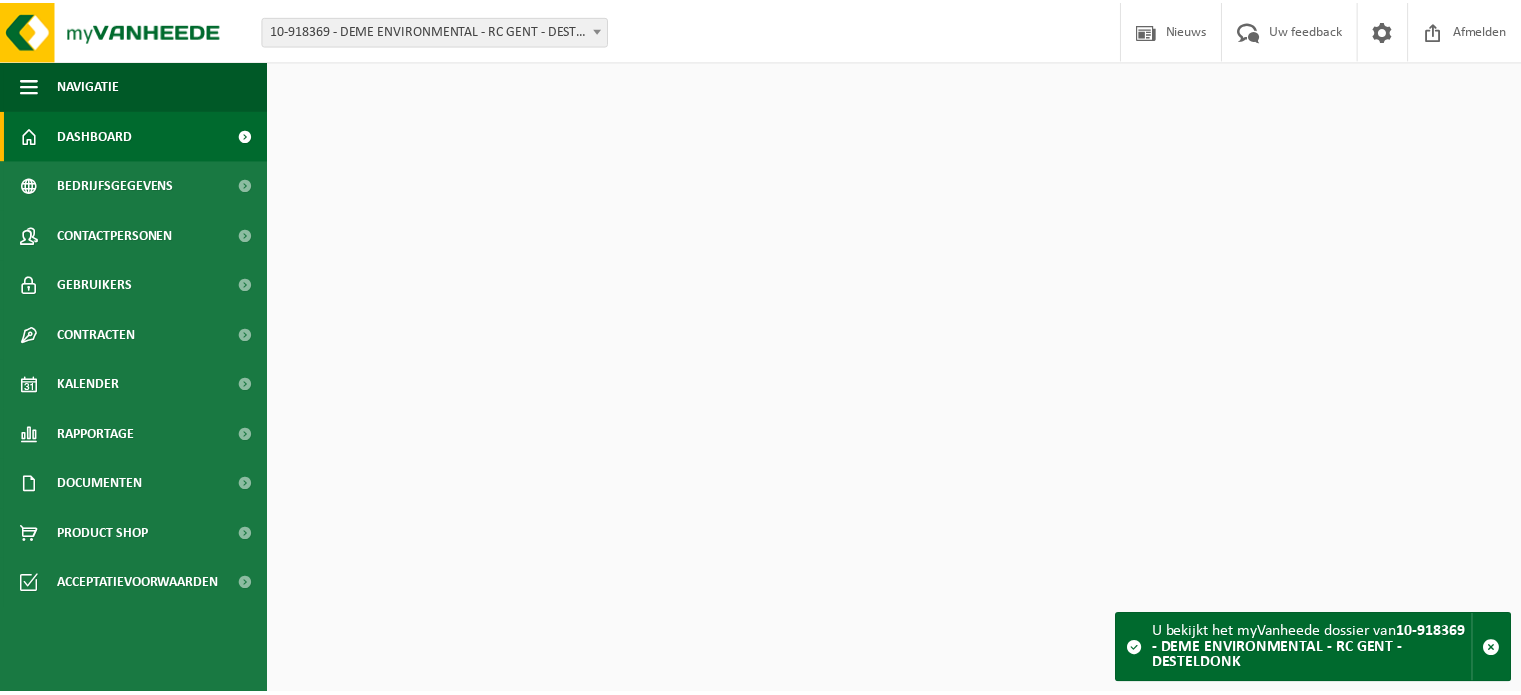 scroll, scrollTop: 0, scrollLeft: 0, axis: both 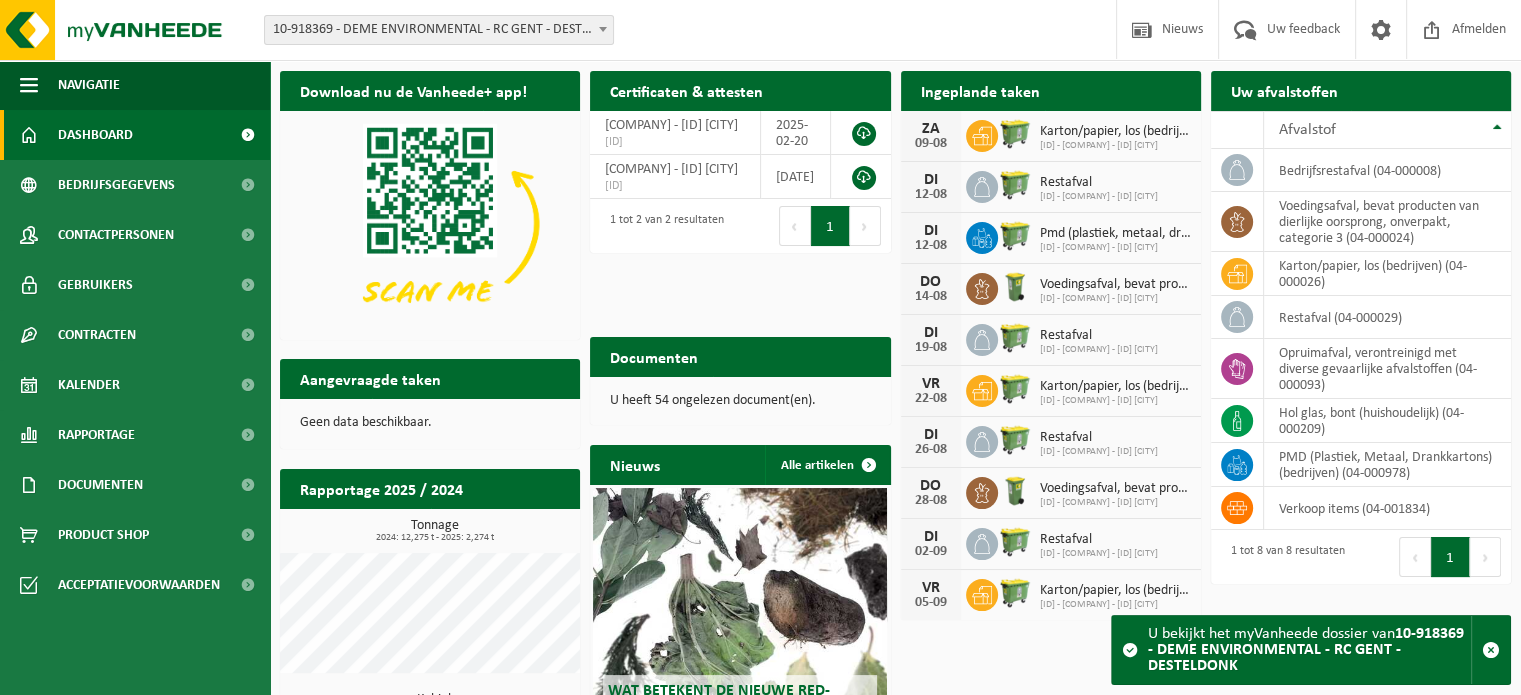 click on "Dashboard" at bounding box center [135, 135] 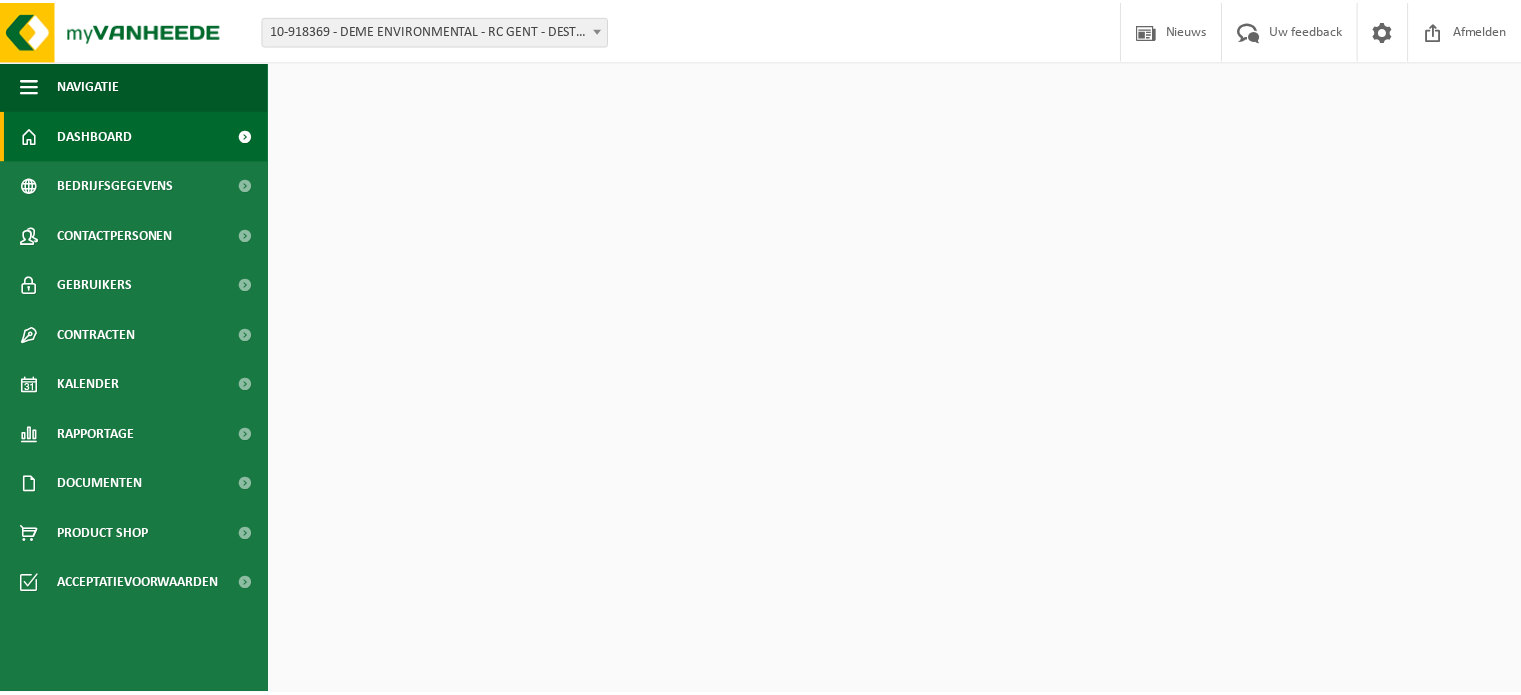 scroll, scrollTop: 0, scrollLeft: 0, axis: both 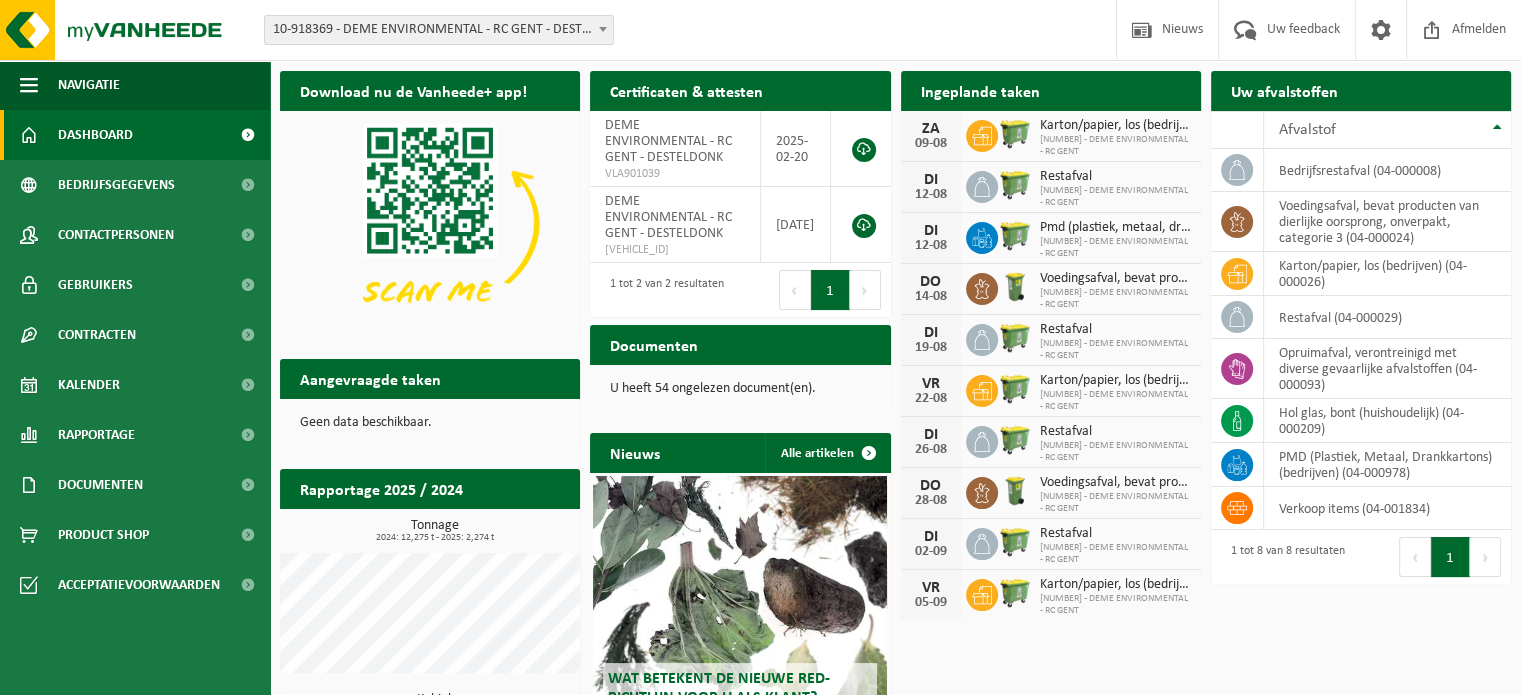 click at bounding box center (247, 135) 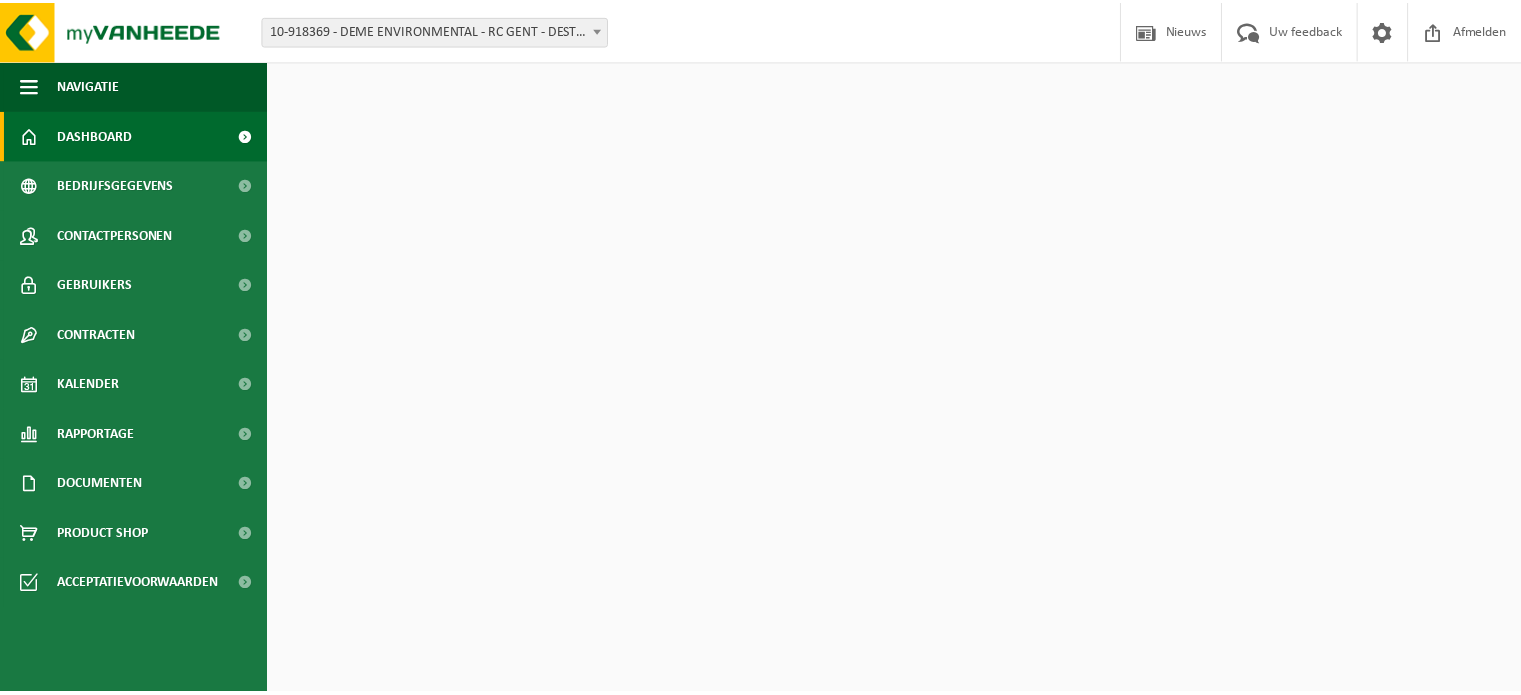 scroll, scrollTop: 0, scrollLeft: 0, axis: both 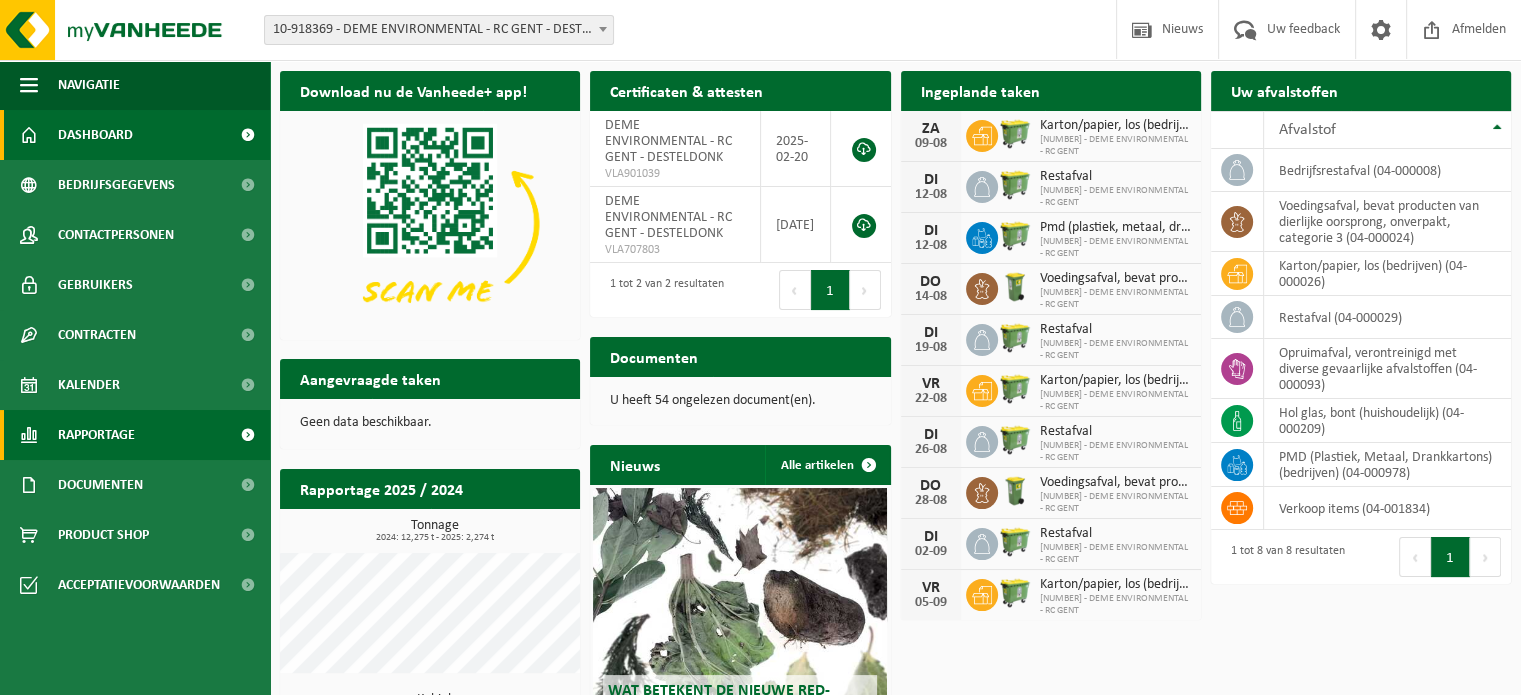 click on "Rapportage" at bounding box center (135, 435) 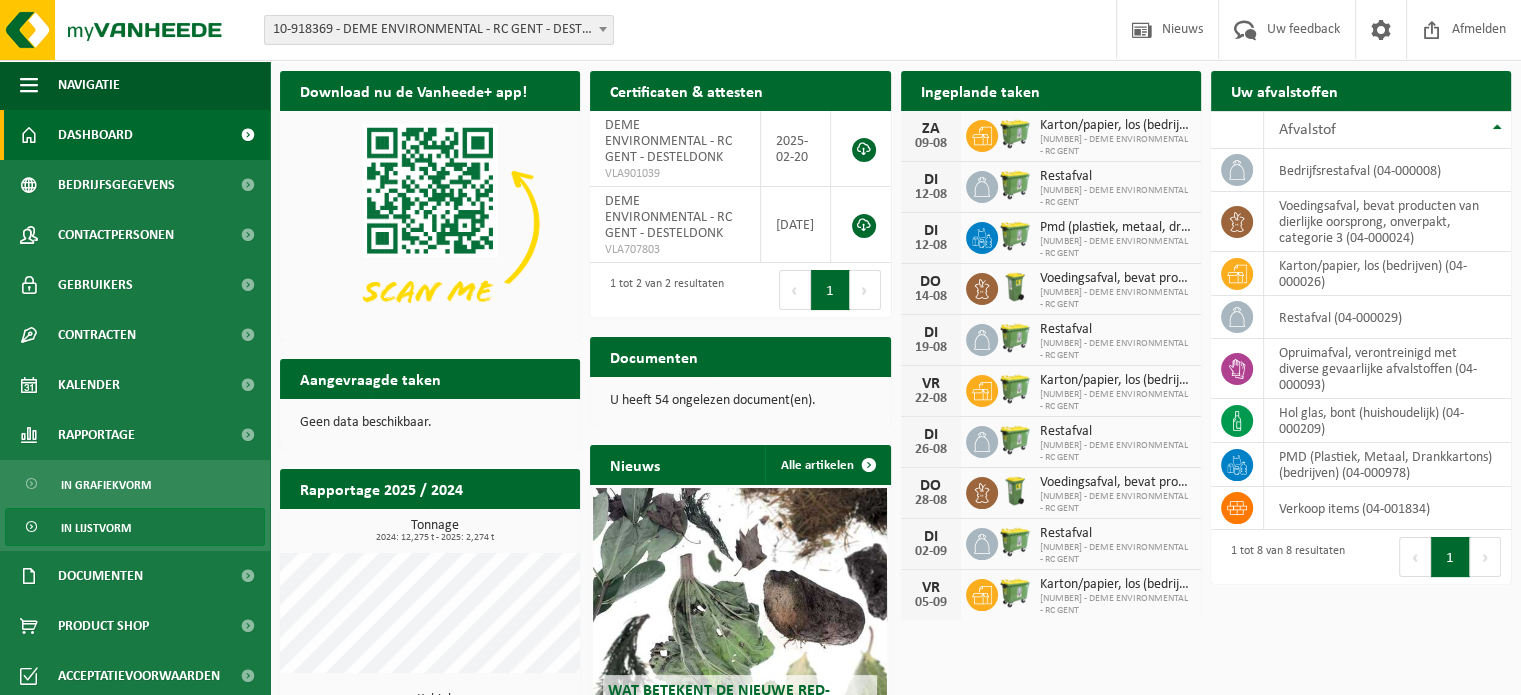 click on "In lijstvorm" at bounding box center (96, 528) 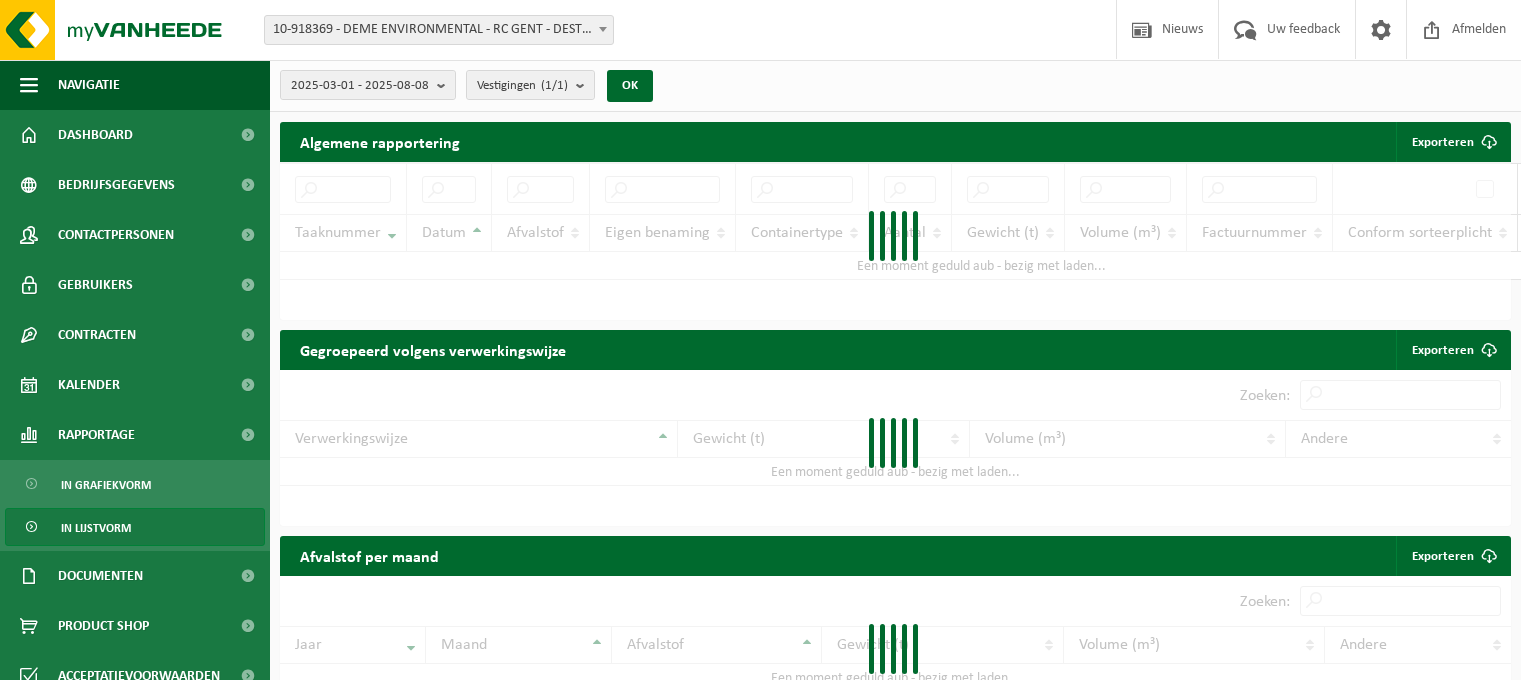 scroll, scrollTop: 0, scrollLeft: 0, axis: both 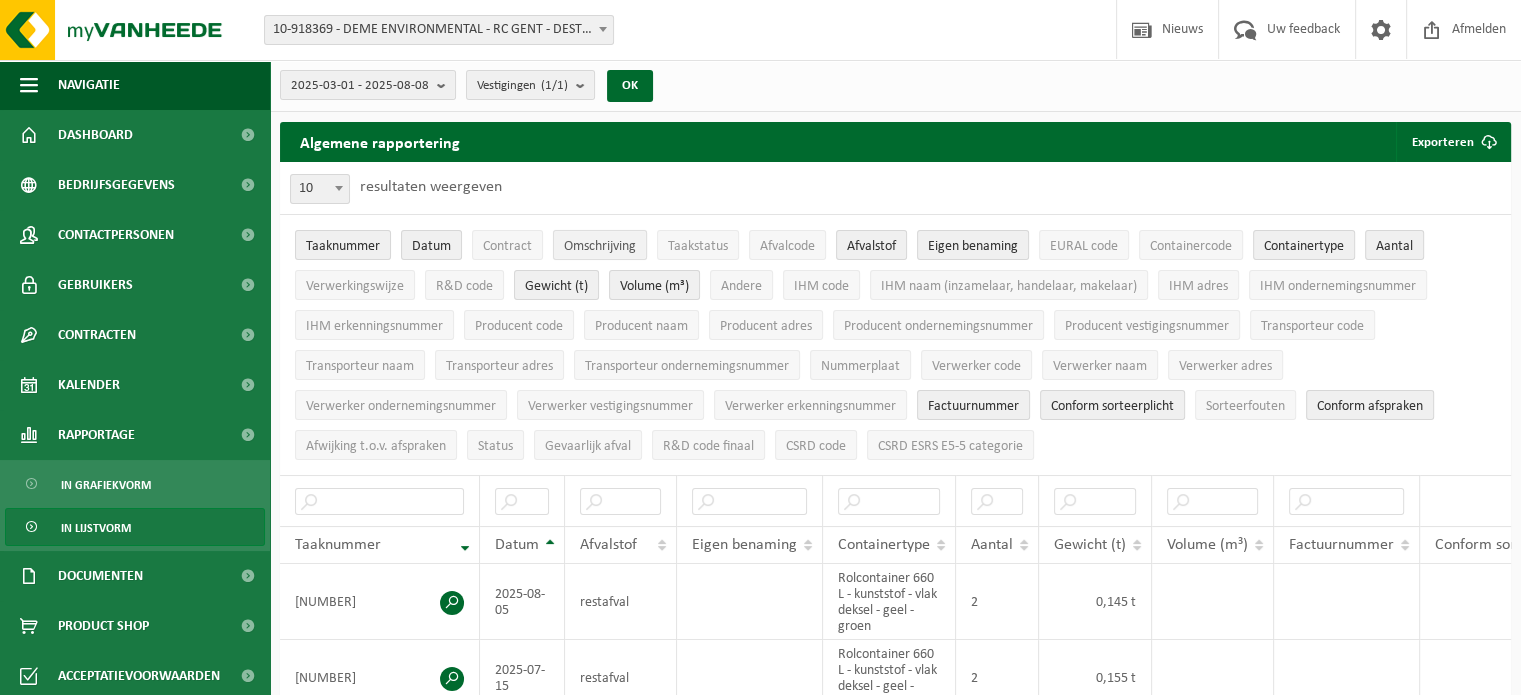 click on "Omschrijving" at bounding box center [600, 246] 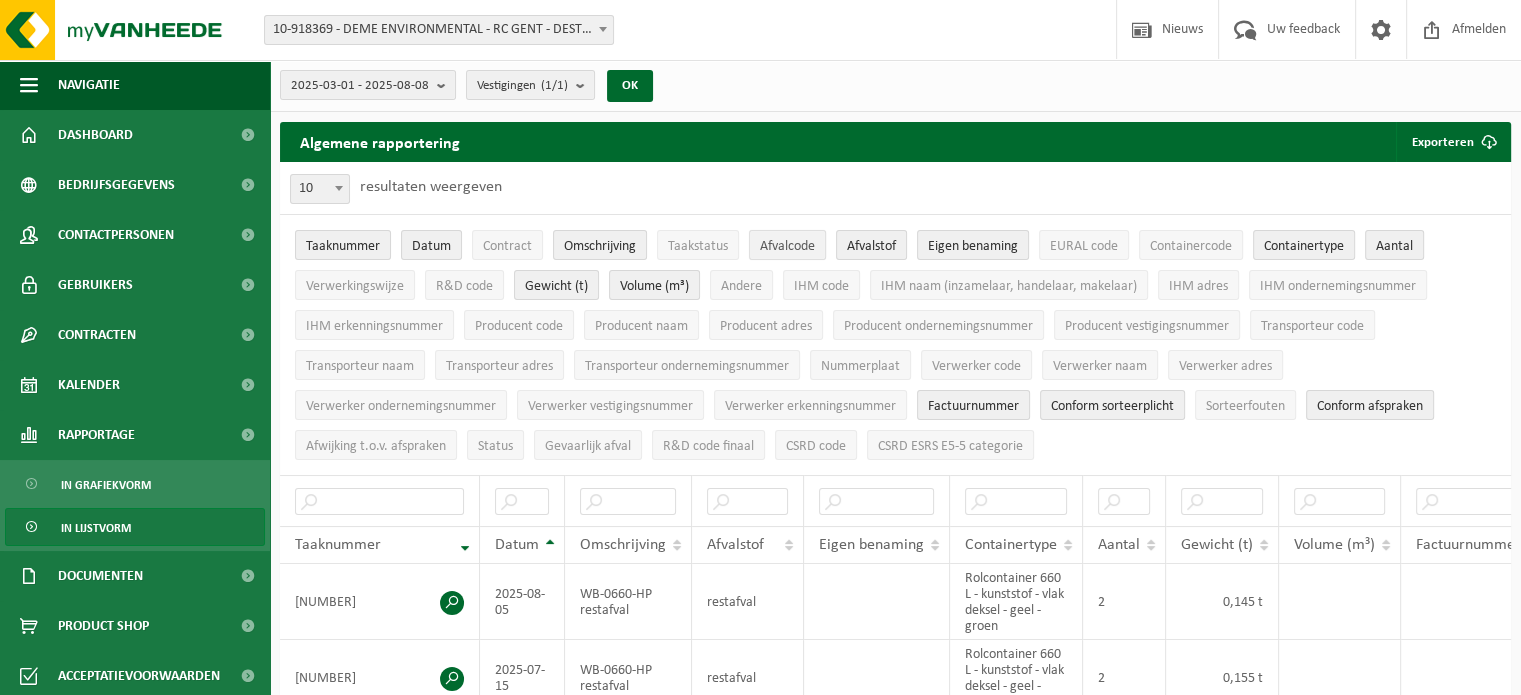 click on "Afvalcode" at bounding box center (787, 246) 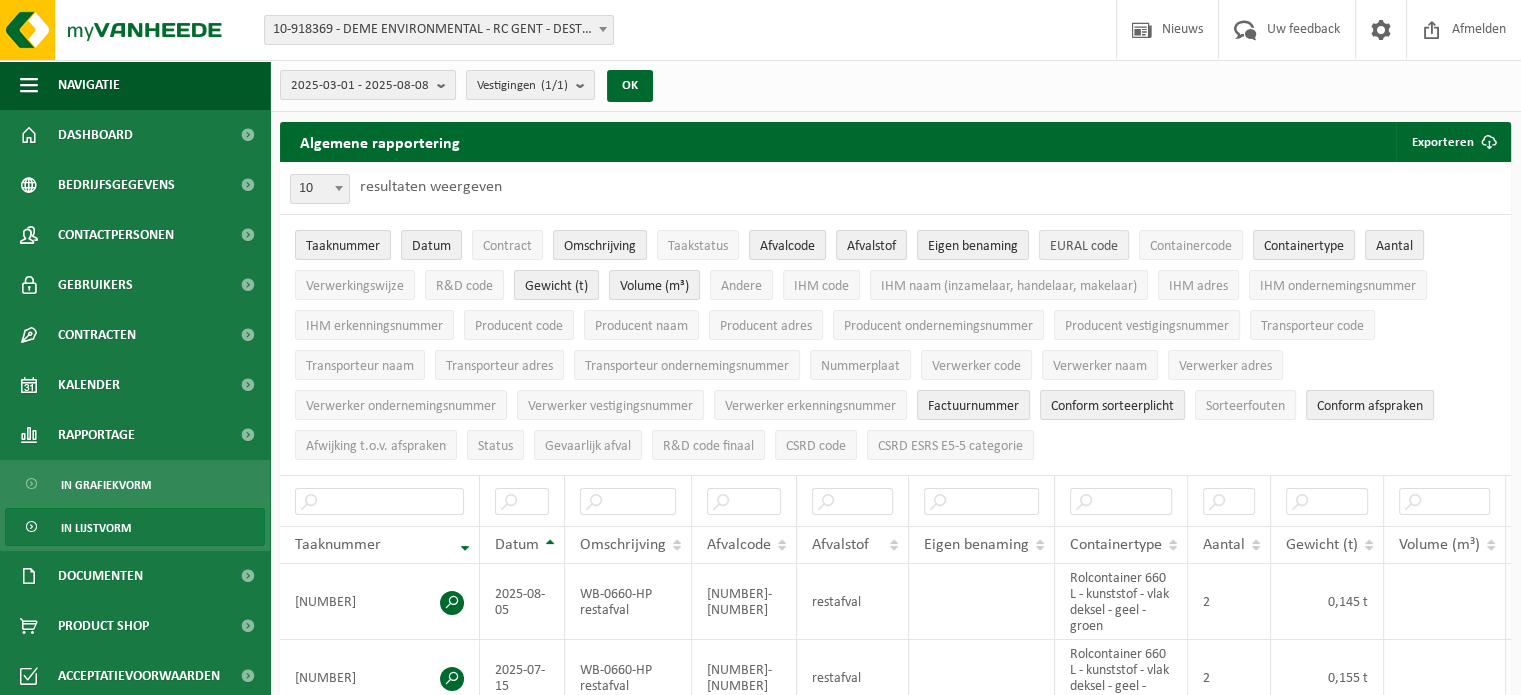 click on "EURAL code" at bounding box center (1084, 246) 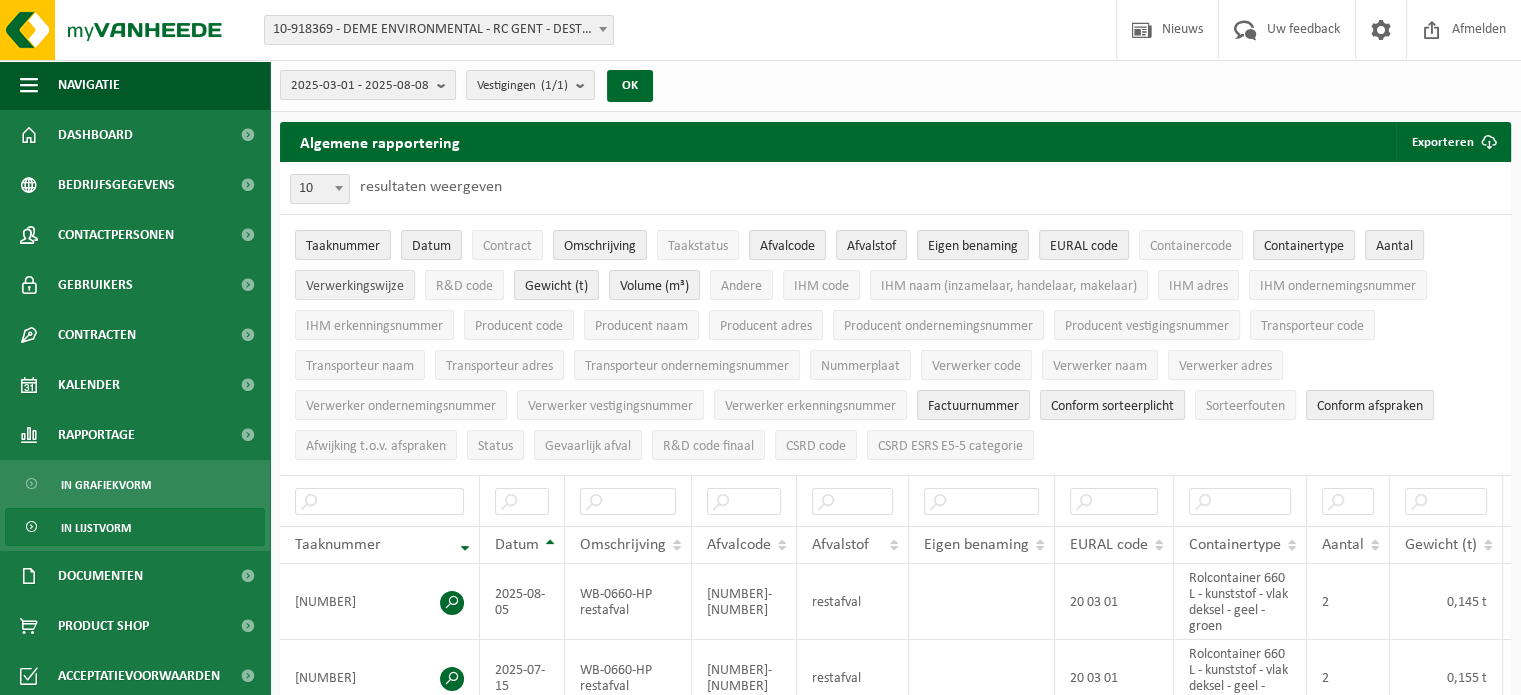 drag, startPoint x: 330, startPoint y: 284, endPoint x: 479, endPoint y: 287, distance: 149.0302 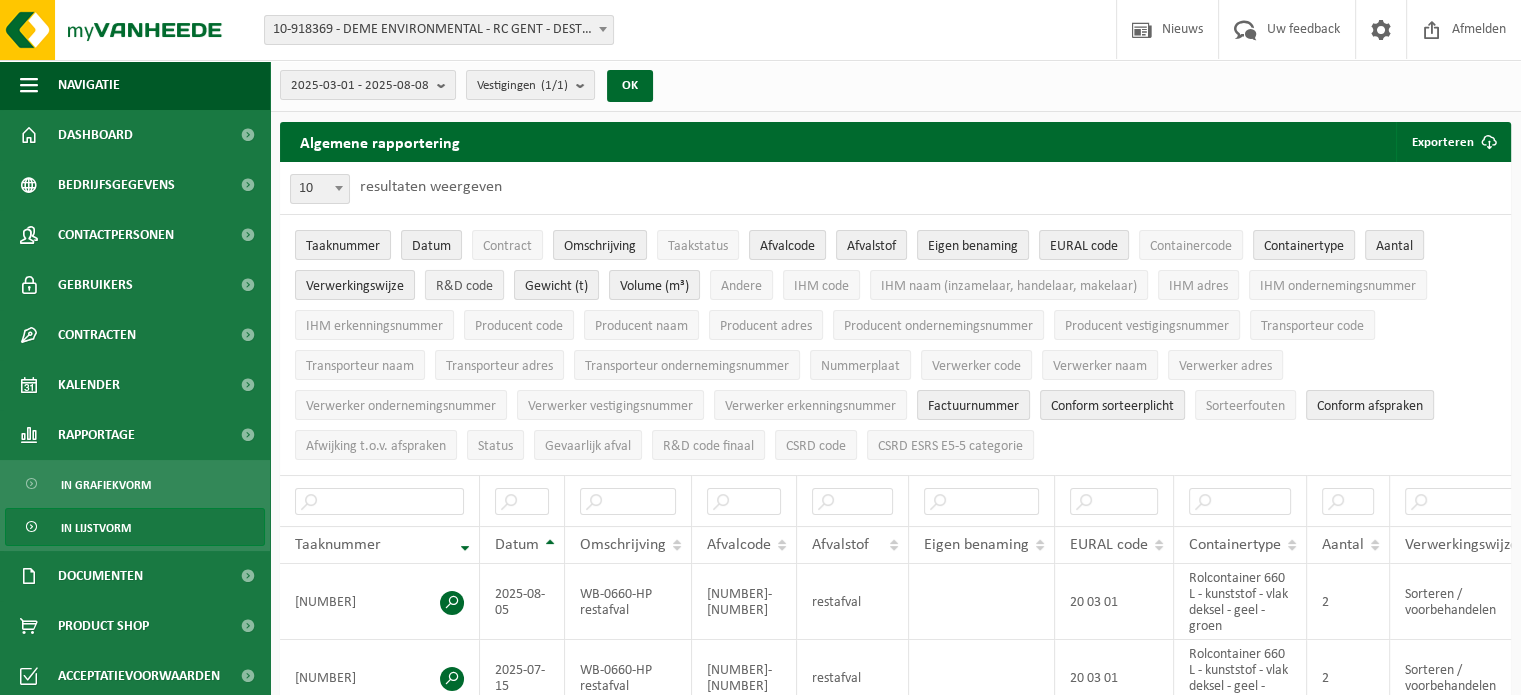click on "R&D code" at bounding box center [464, 286] 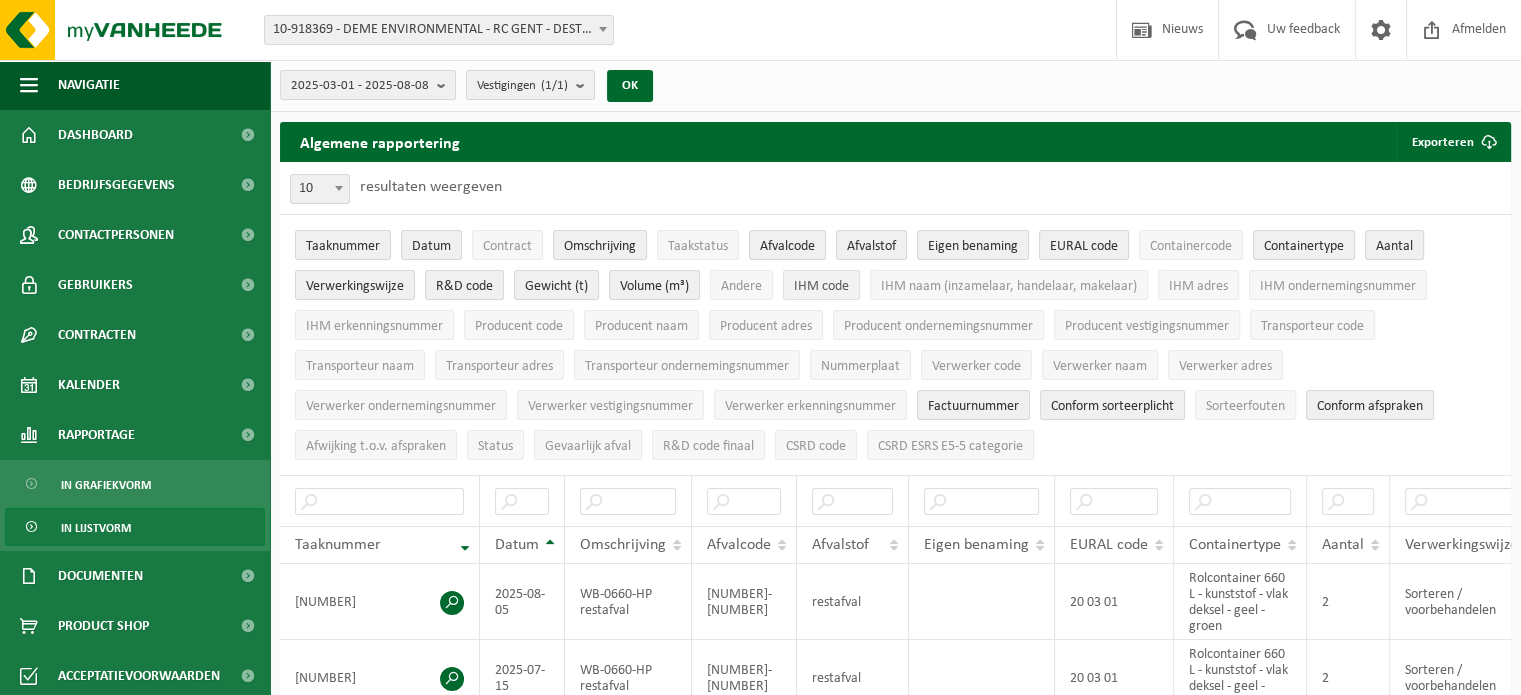 click on "IHM code" at bounding box center [821, 285] 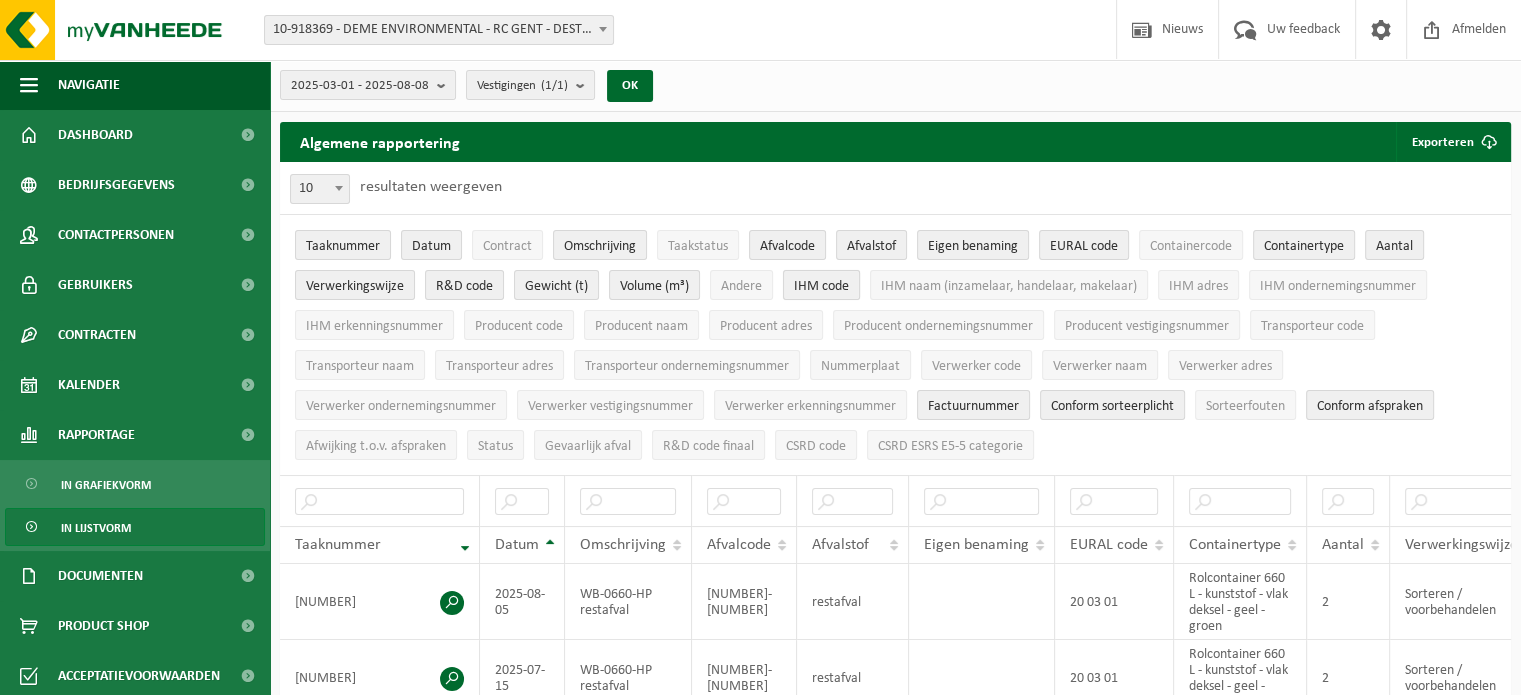 click on "IHM code" at bounding box center (821, 285) 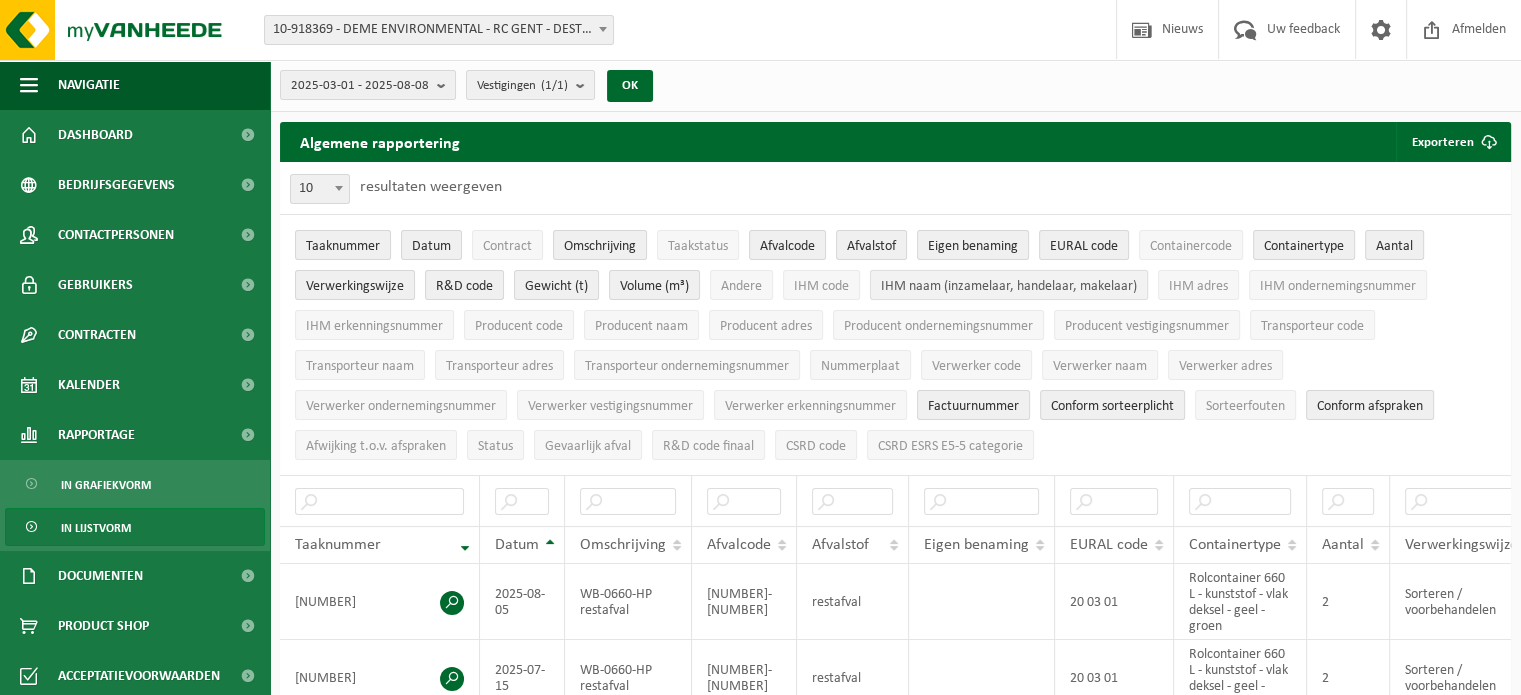 click on "IHM naam (inzamelaar, handelaar, makelaar)" at bounding box center [1009, 286] 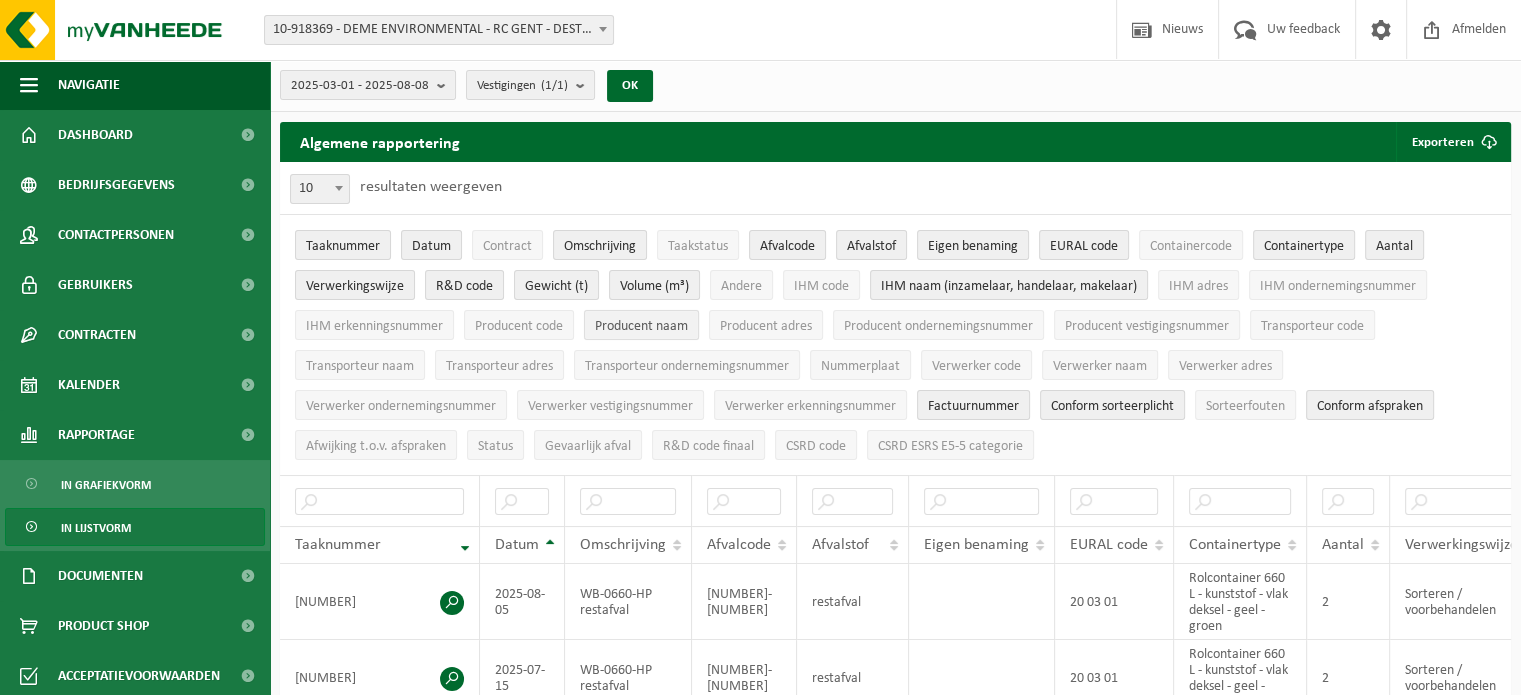 click on "Producent naam" at bounding box center [641, 326] 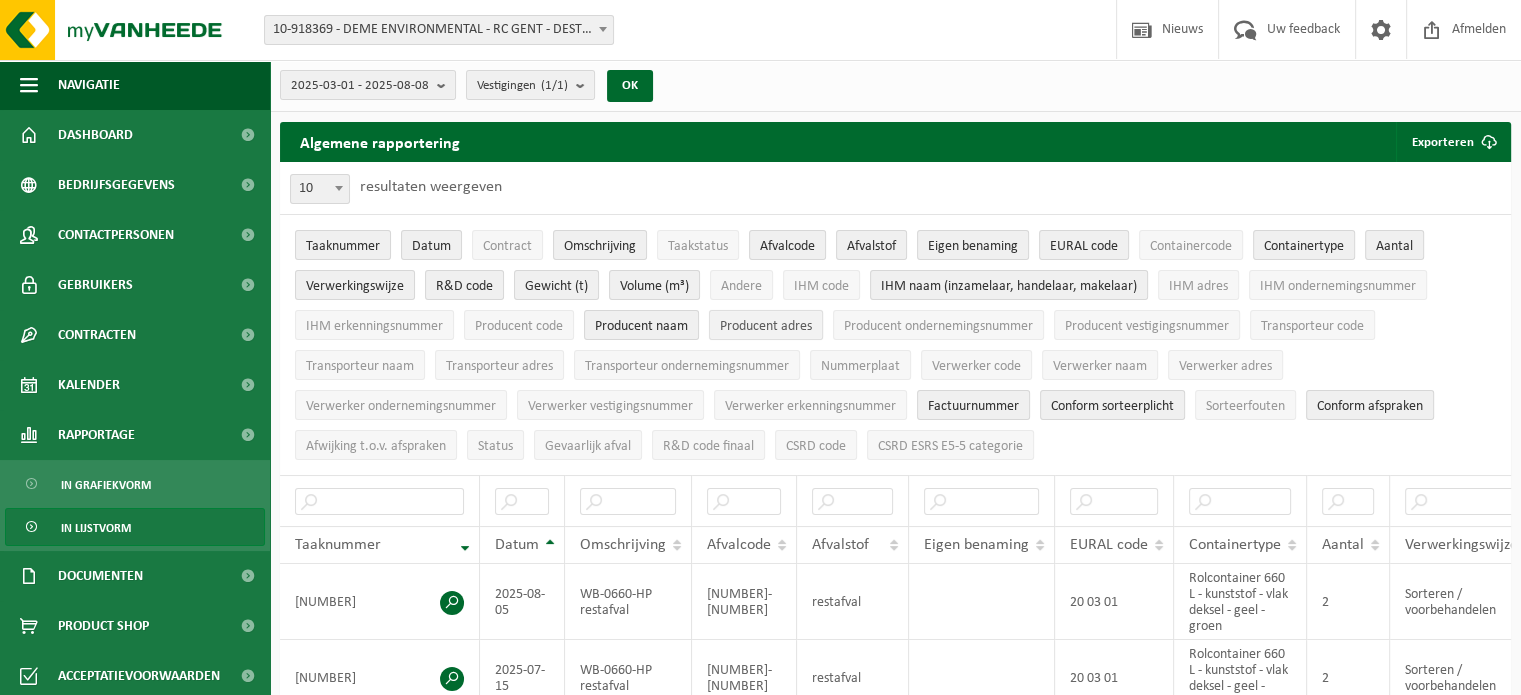 click on "Producent adres" at bounding box center (766, 326) 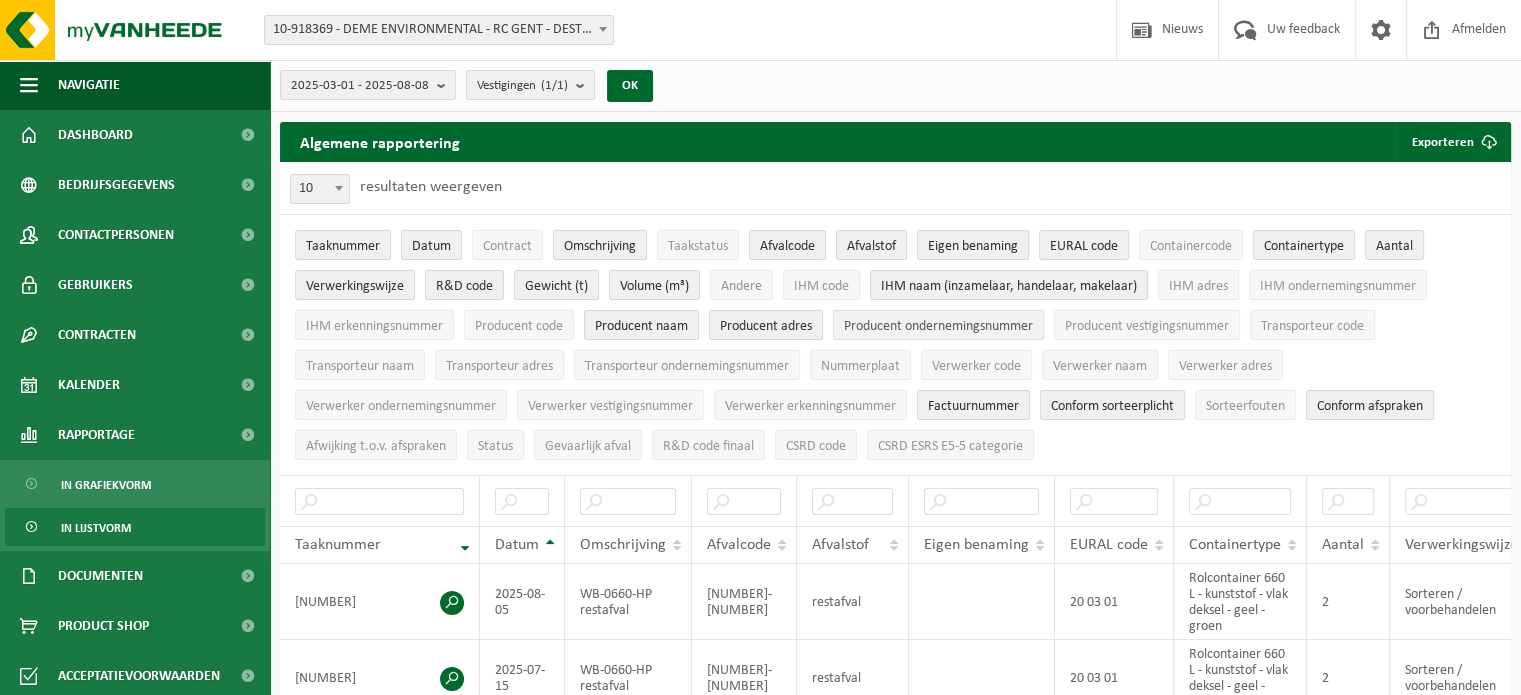 click on "Producent ondernemingsnummer" at bounding box center [938, 326] 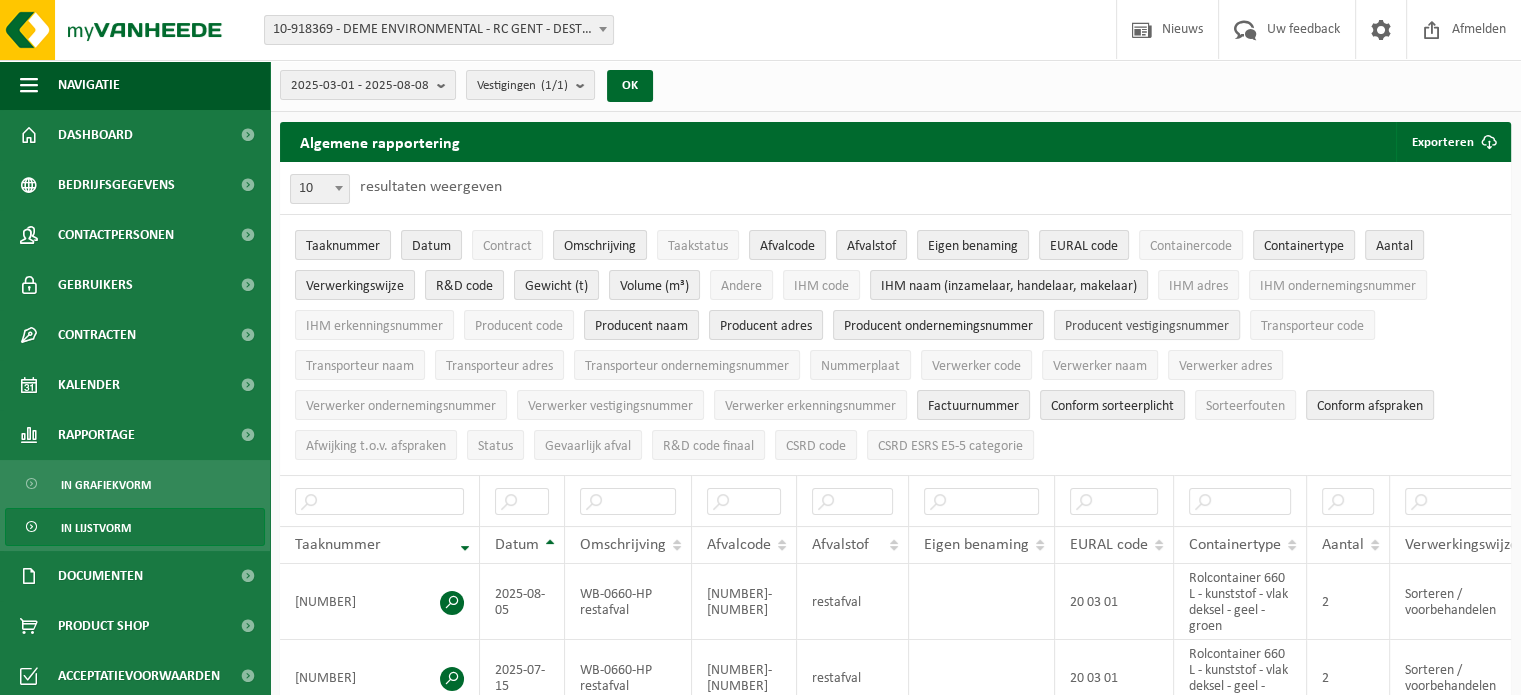 click on "Producent vestigingsnummer" at bounding box center (1147, 326) 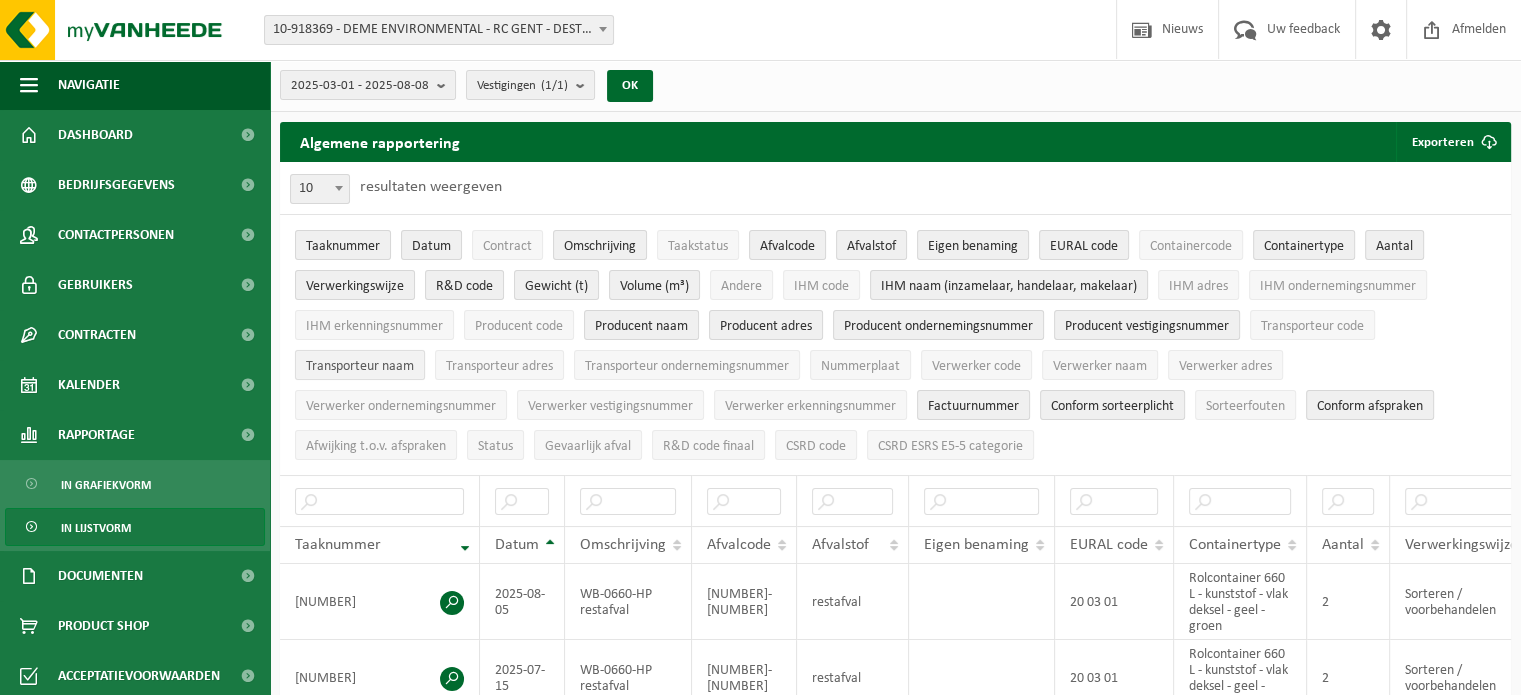 click on "Transporteur naam" at bounding box center (360, 366) 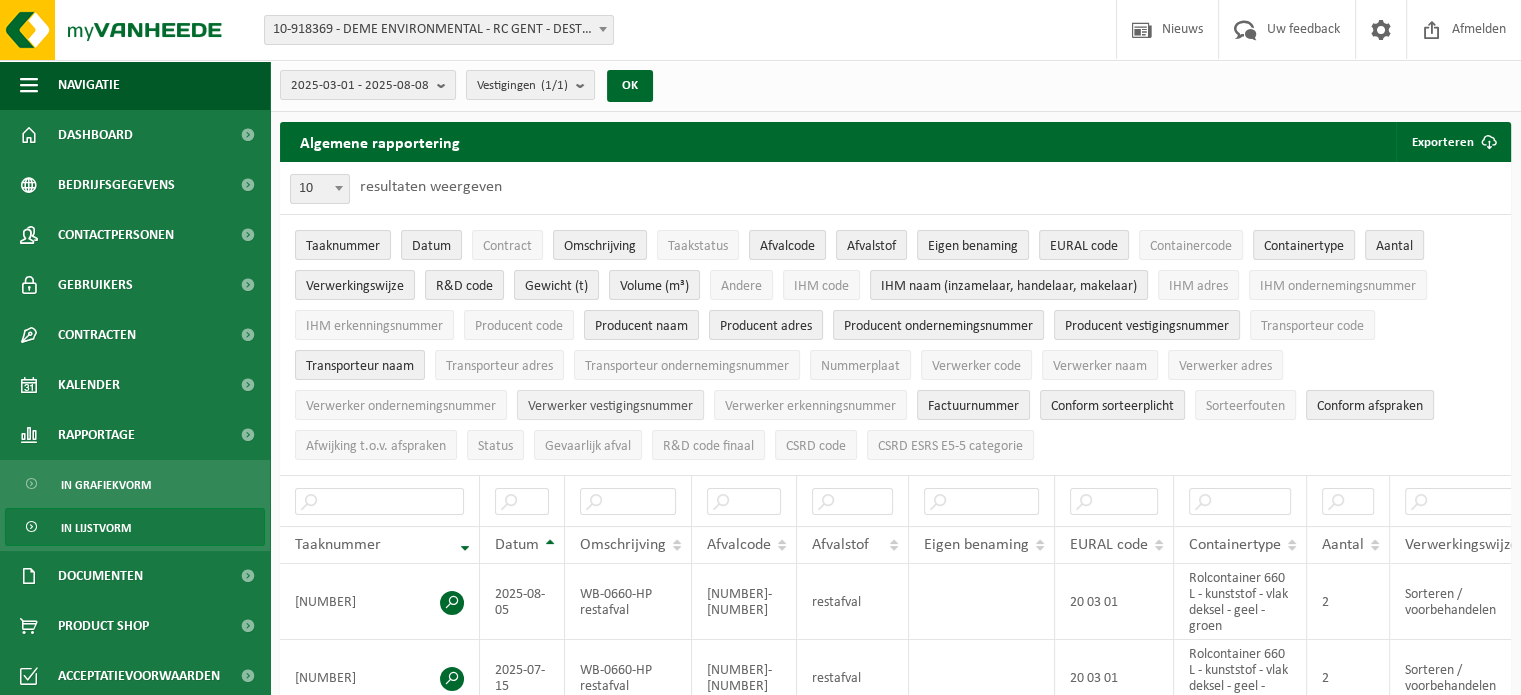click on "Verwerker vestigingsnummer" at bounding box center [610, 406] 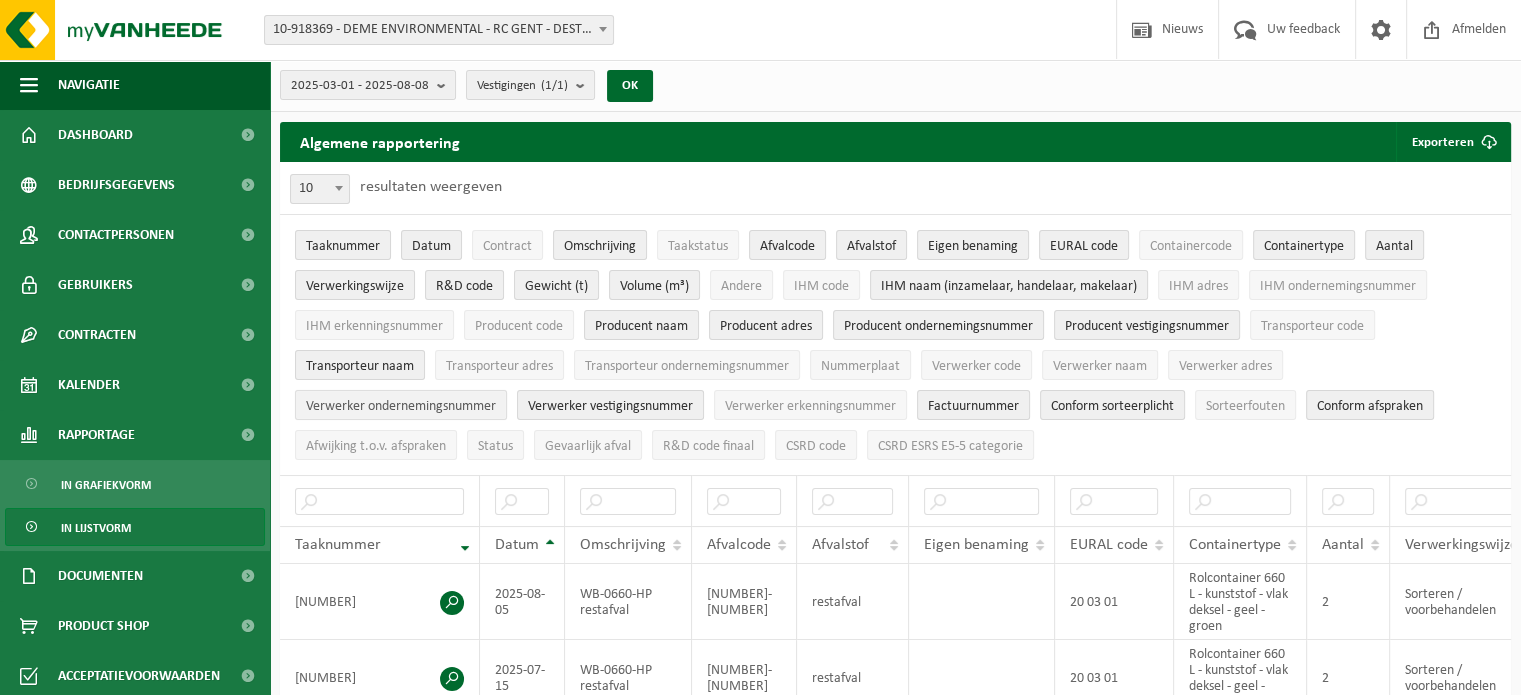 click on "Verwerker ondernemingsnummer" at bounding box center [401, 406] 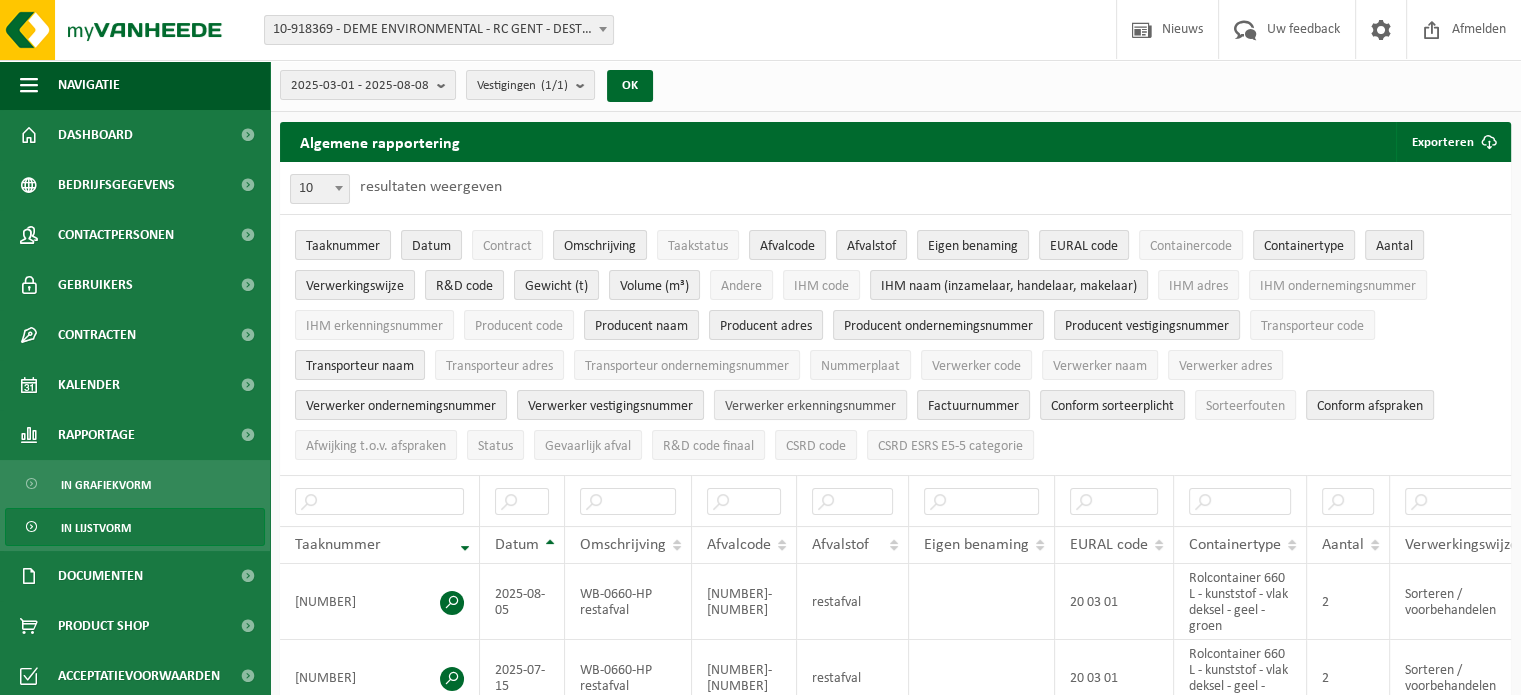 click on "Verwerker erkenningsnummer" at bounding box center (810, 406) 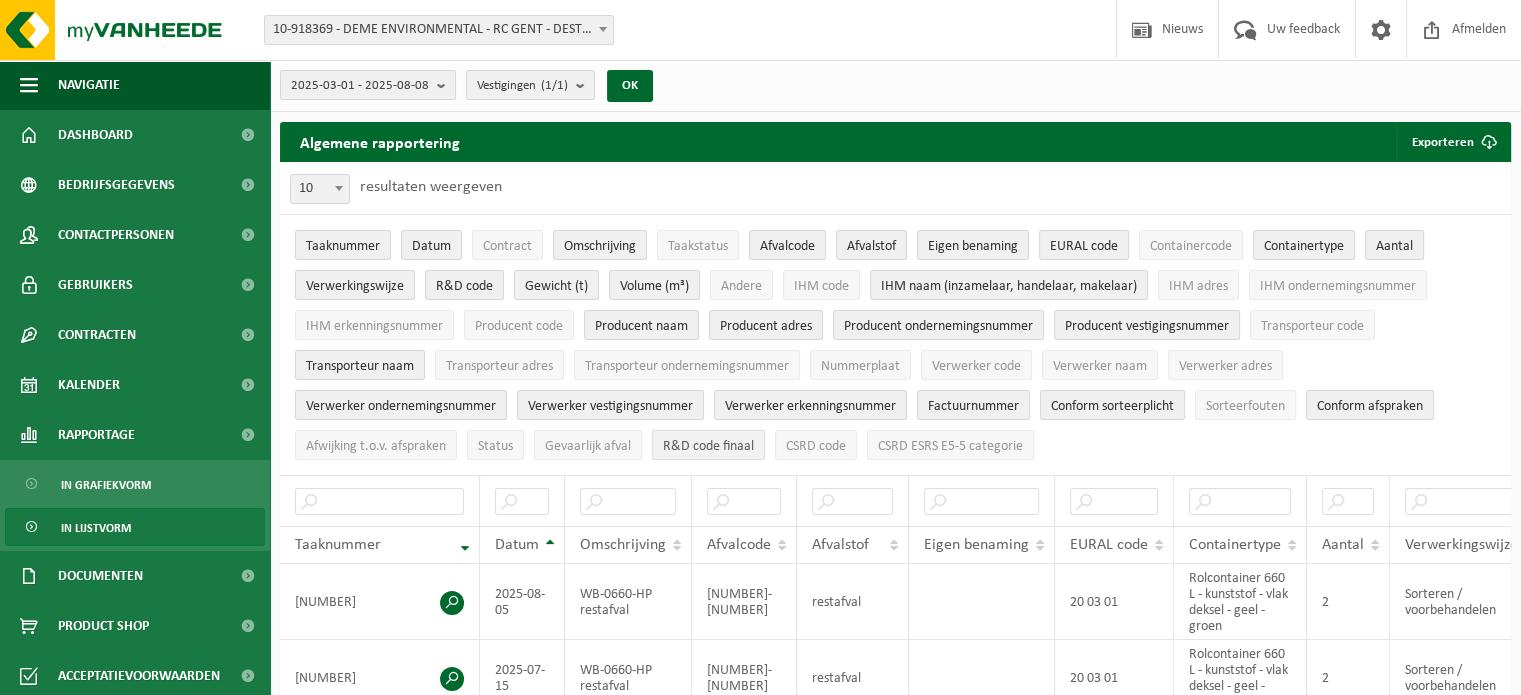 click on "R&D code finaal" at bounding box center [708, 446] 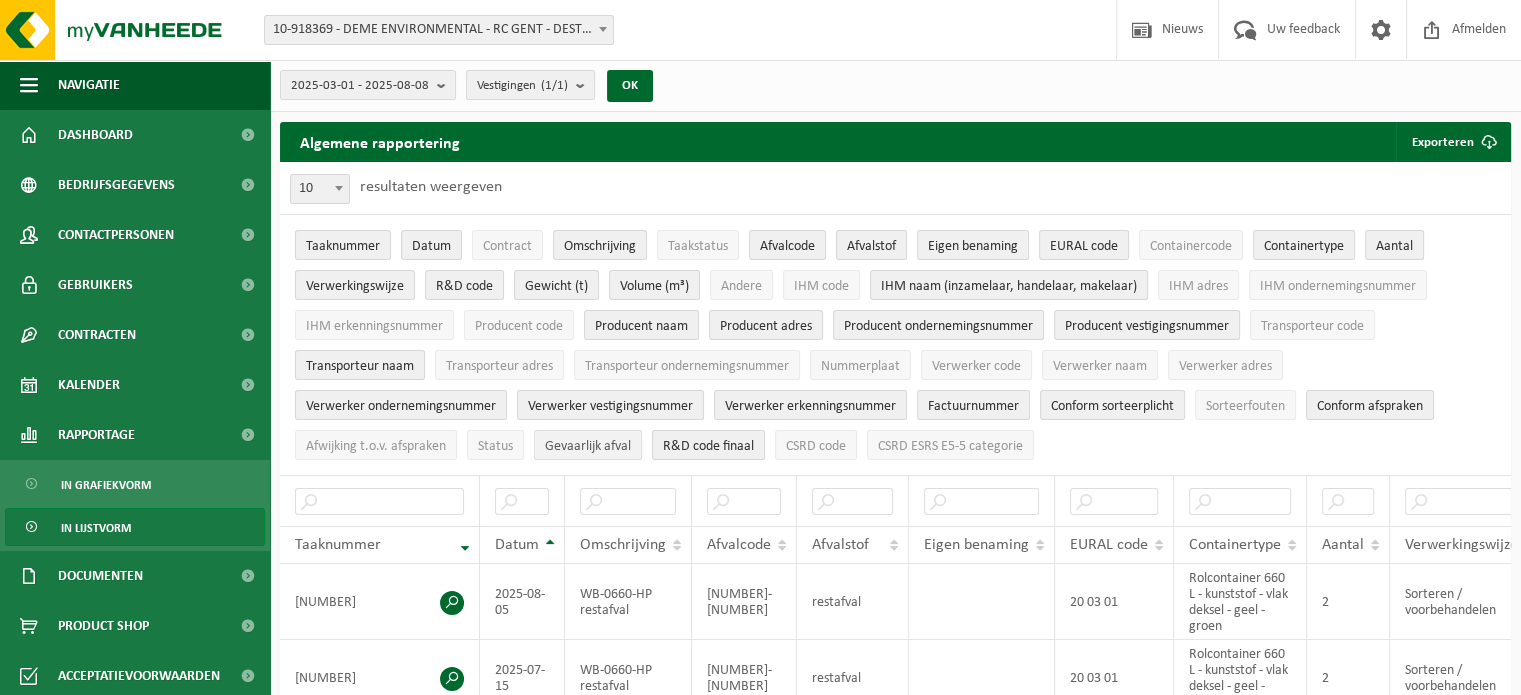 click on "Gevaarlijk afval" at bounding box center (588, 446) 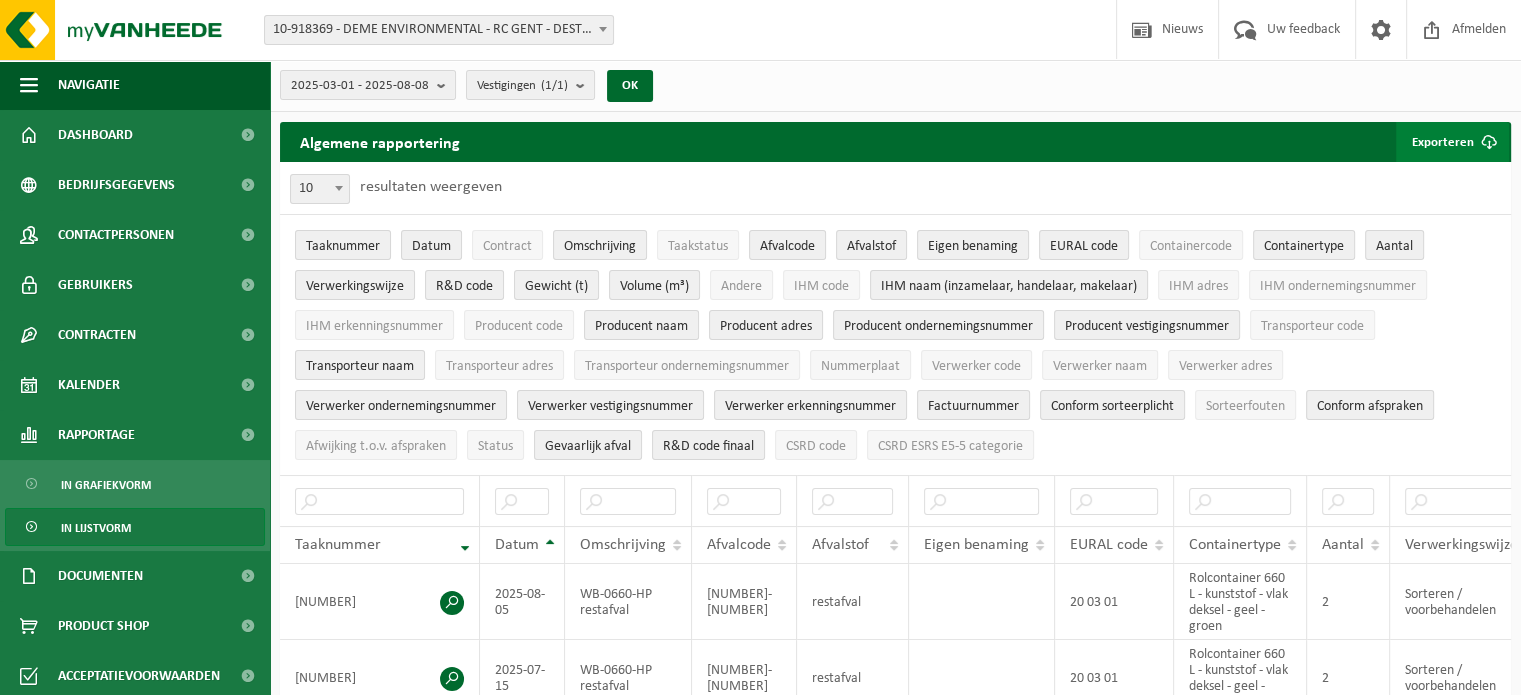 click on "Exporteren" at bounding box center [1452, 142] 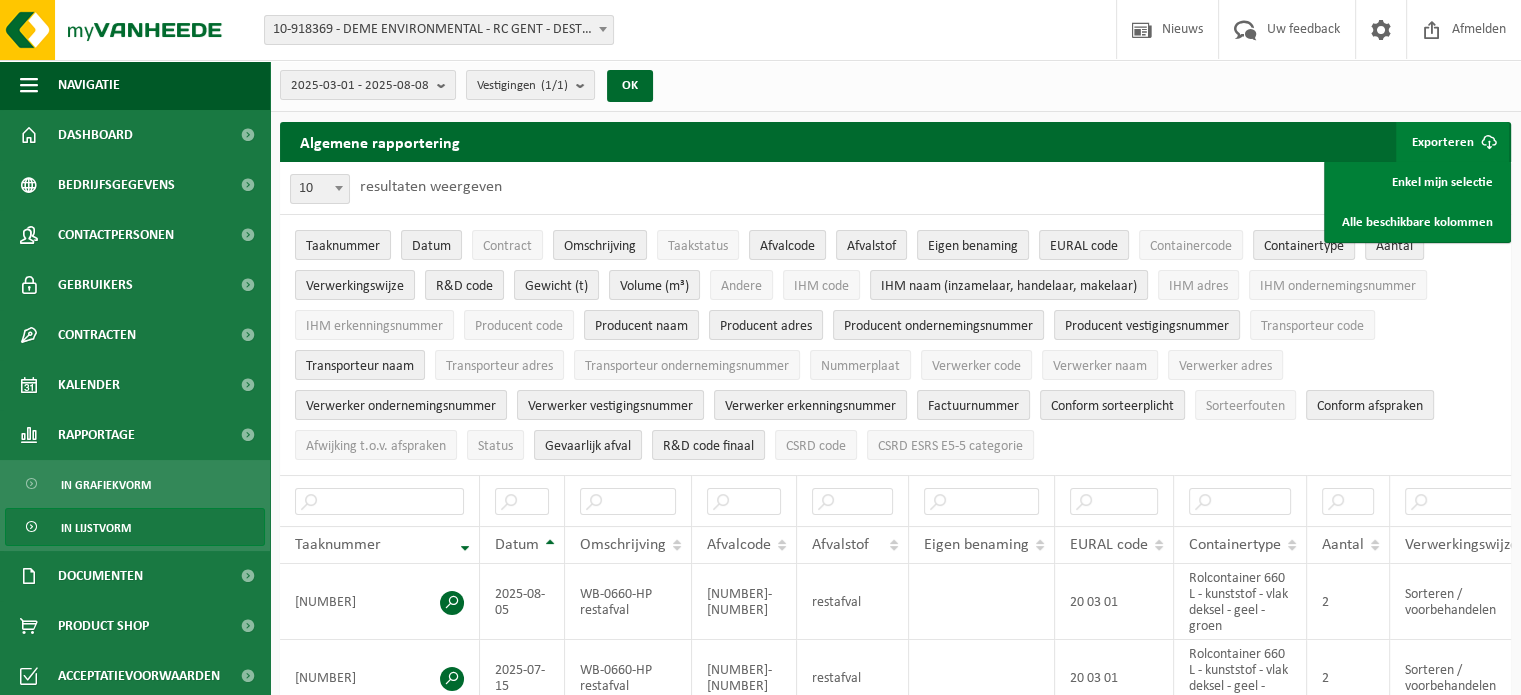 click on "10 25 50 100 10  resultaten weergeven" at bounding box center [895, 188] 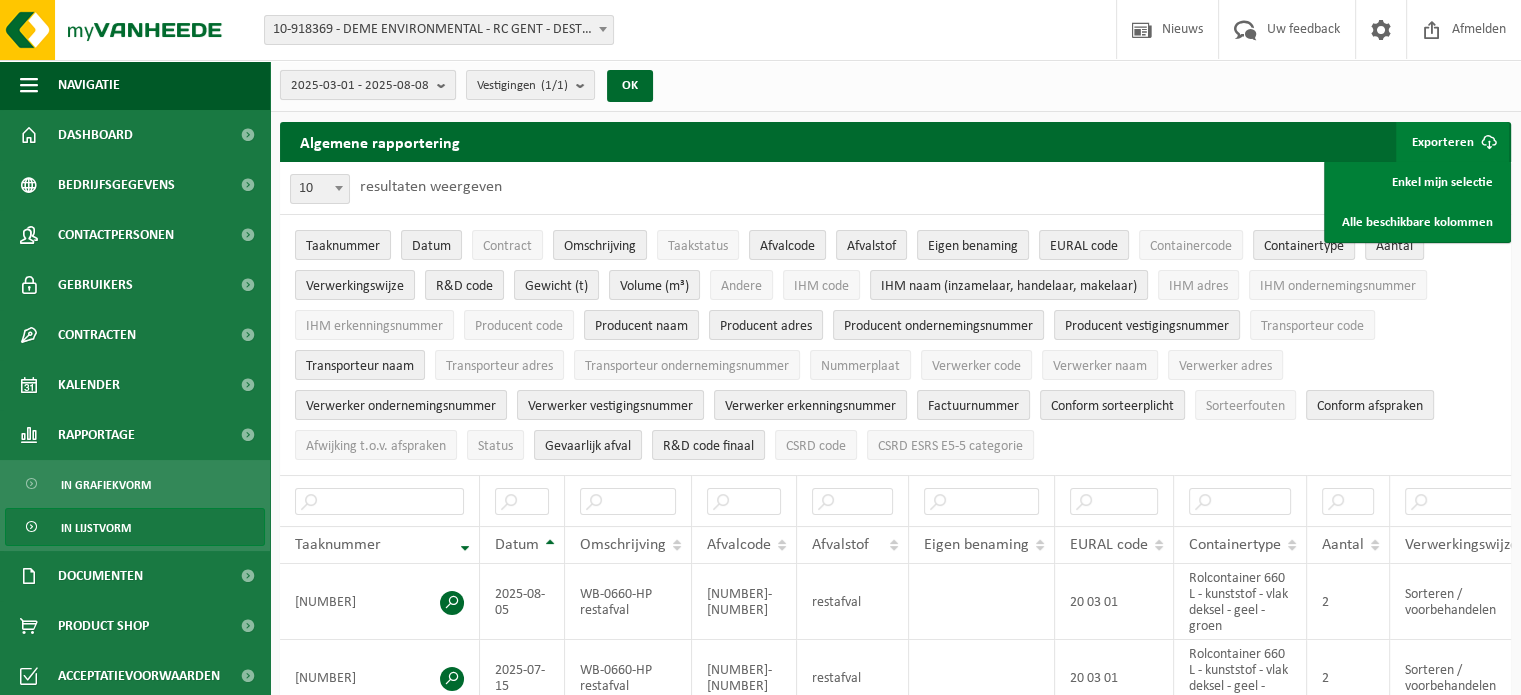 click at bounding box center [446, 85] 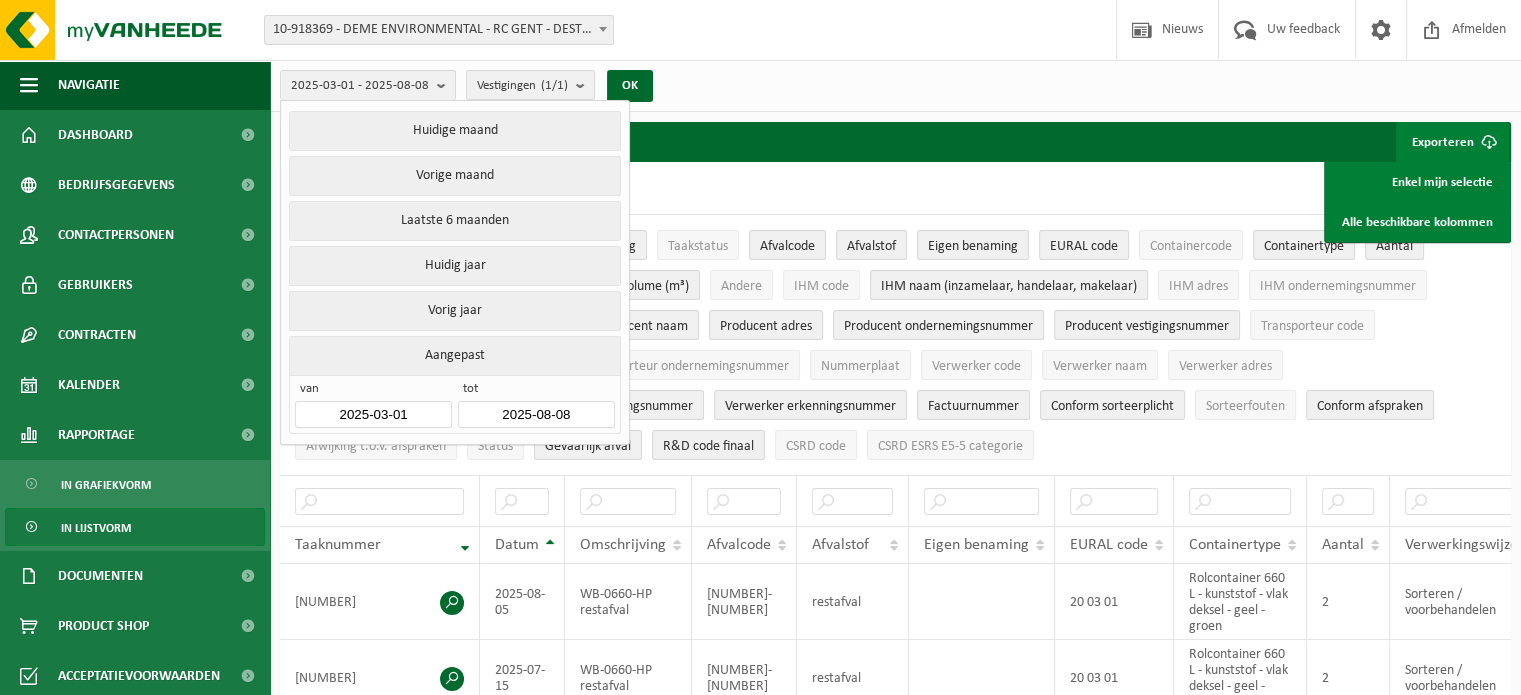 click on "2025-03-01" at bounding box center [373, 414] 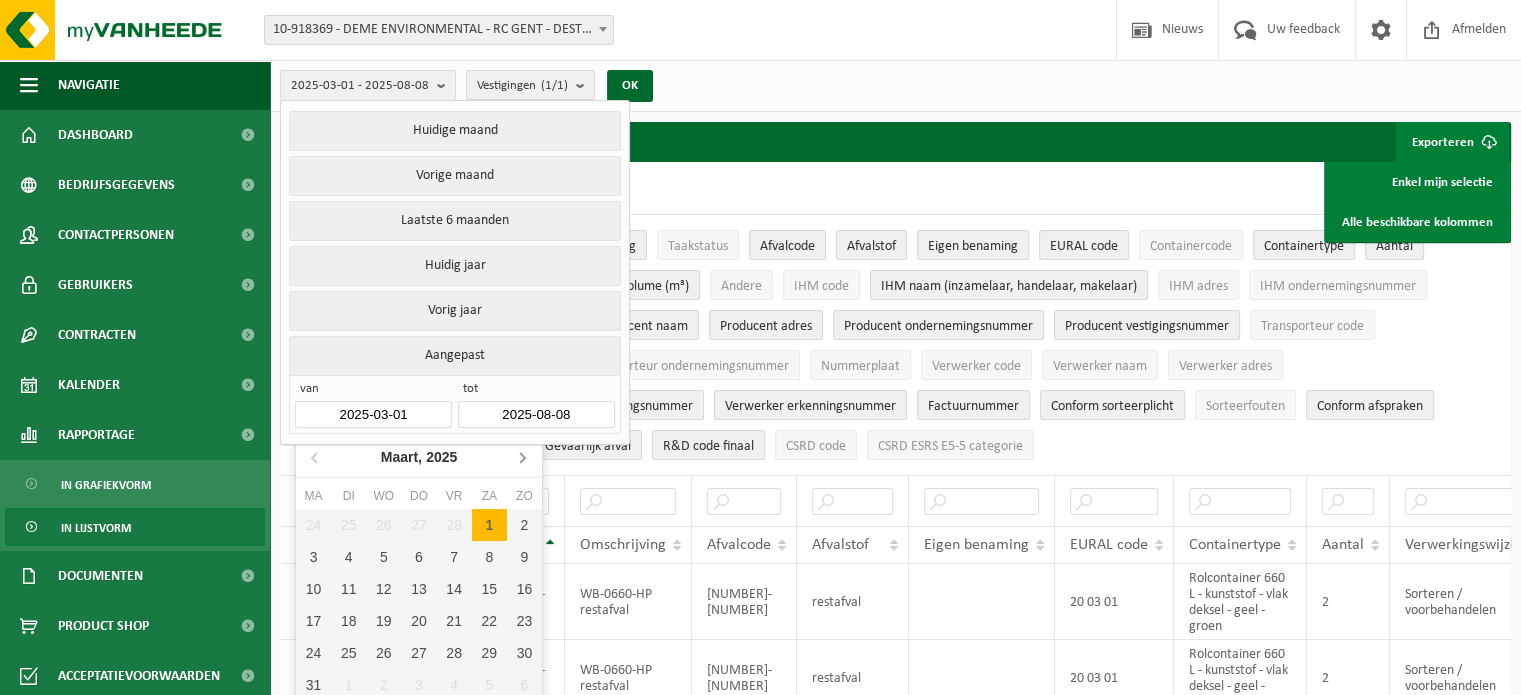 click 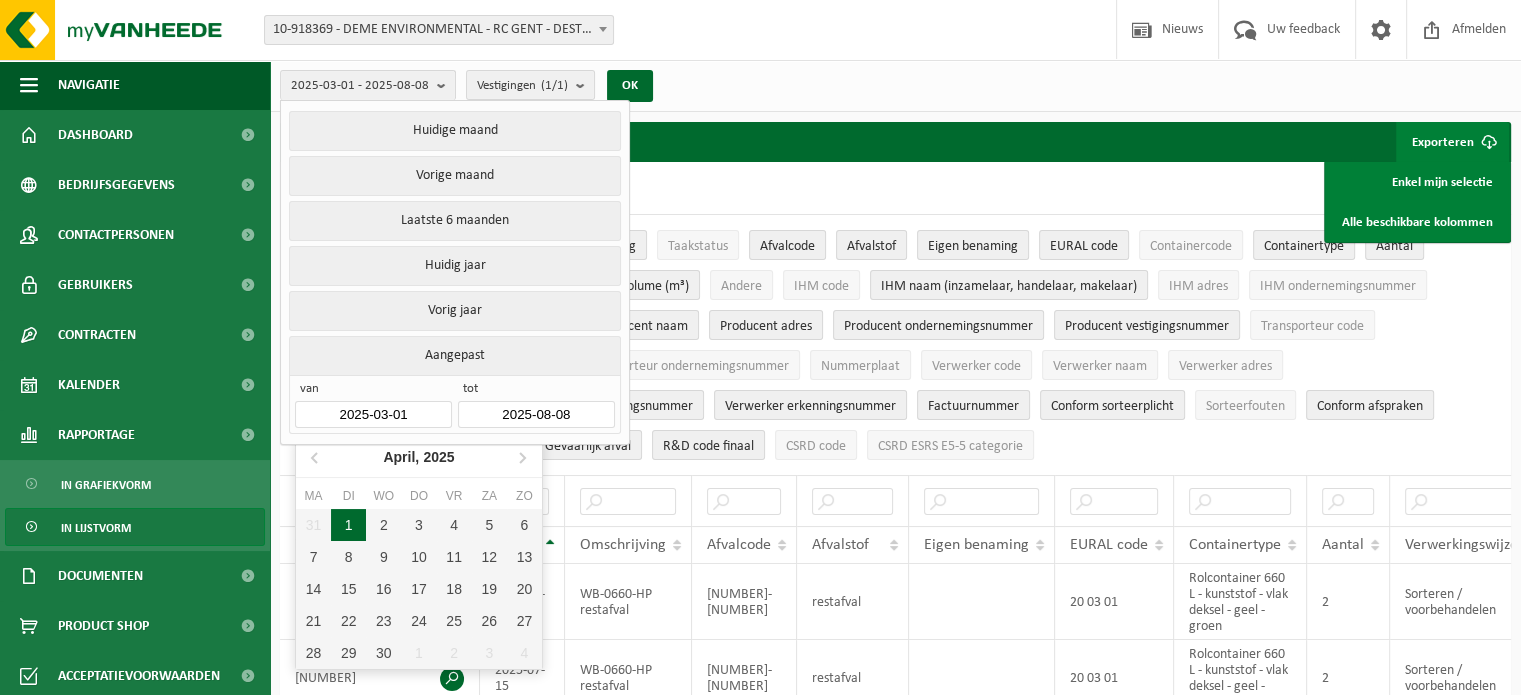 click on "1" at bounding box center [348, 525] 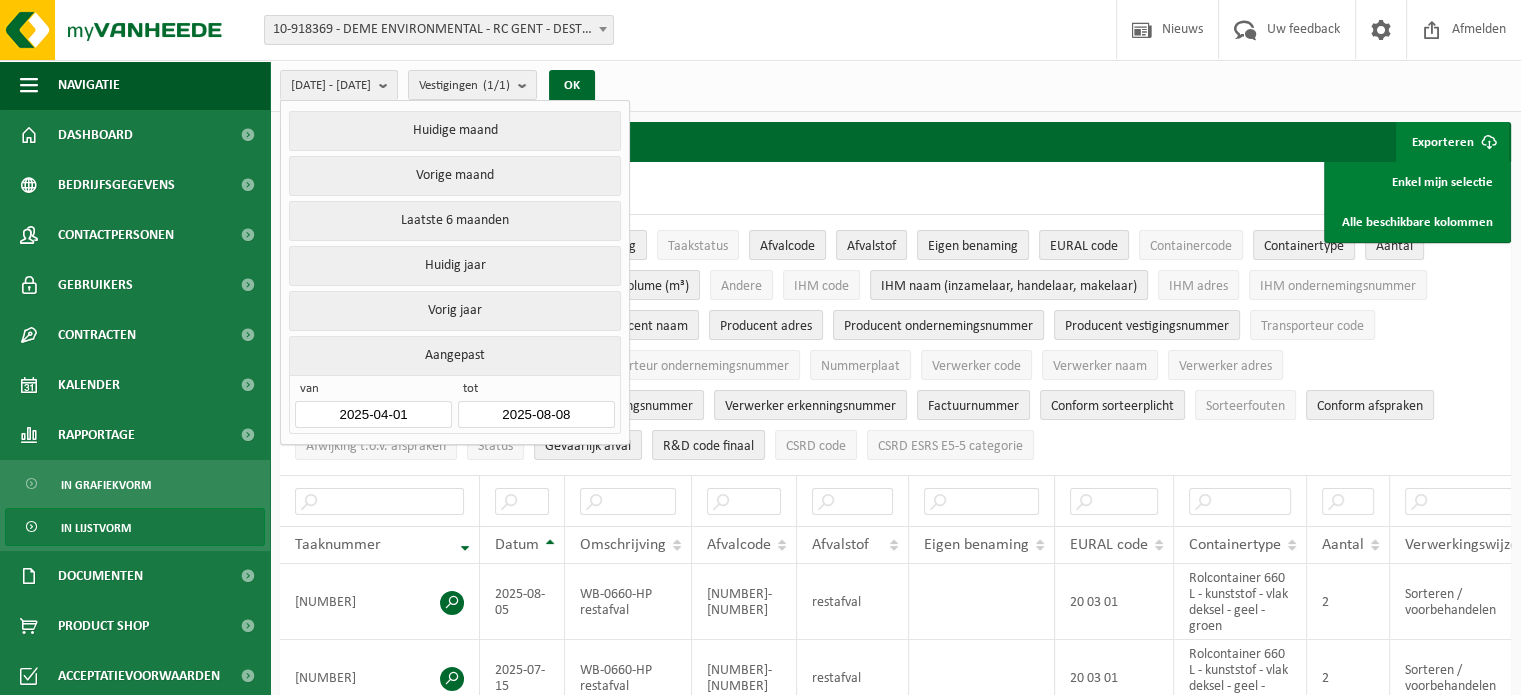 click on "2025-08-08" at bounding box center (536, 414) 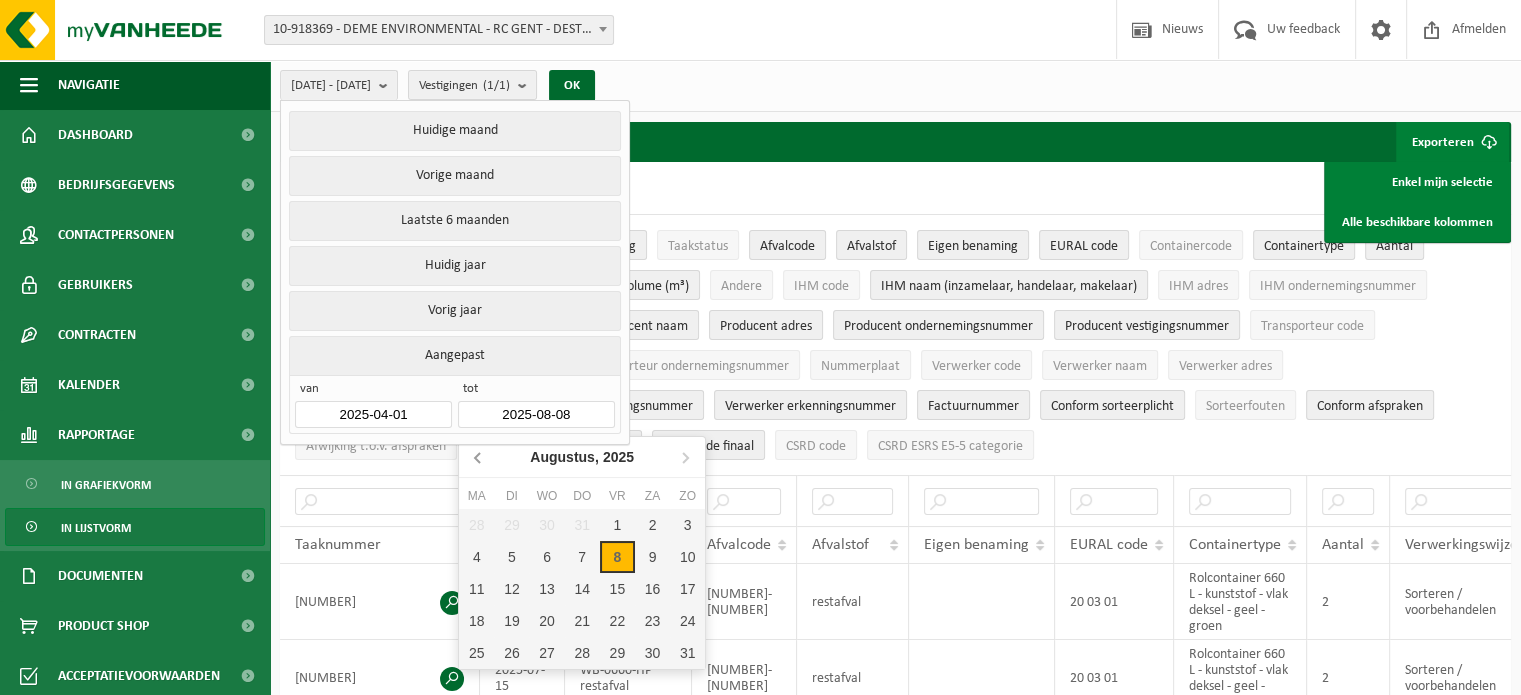 click 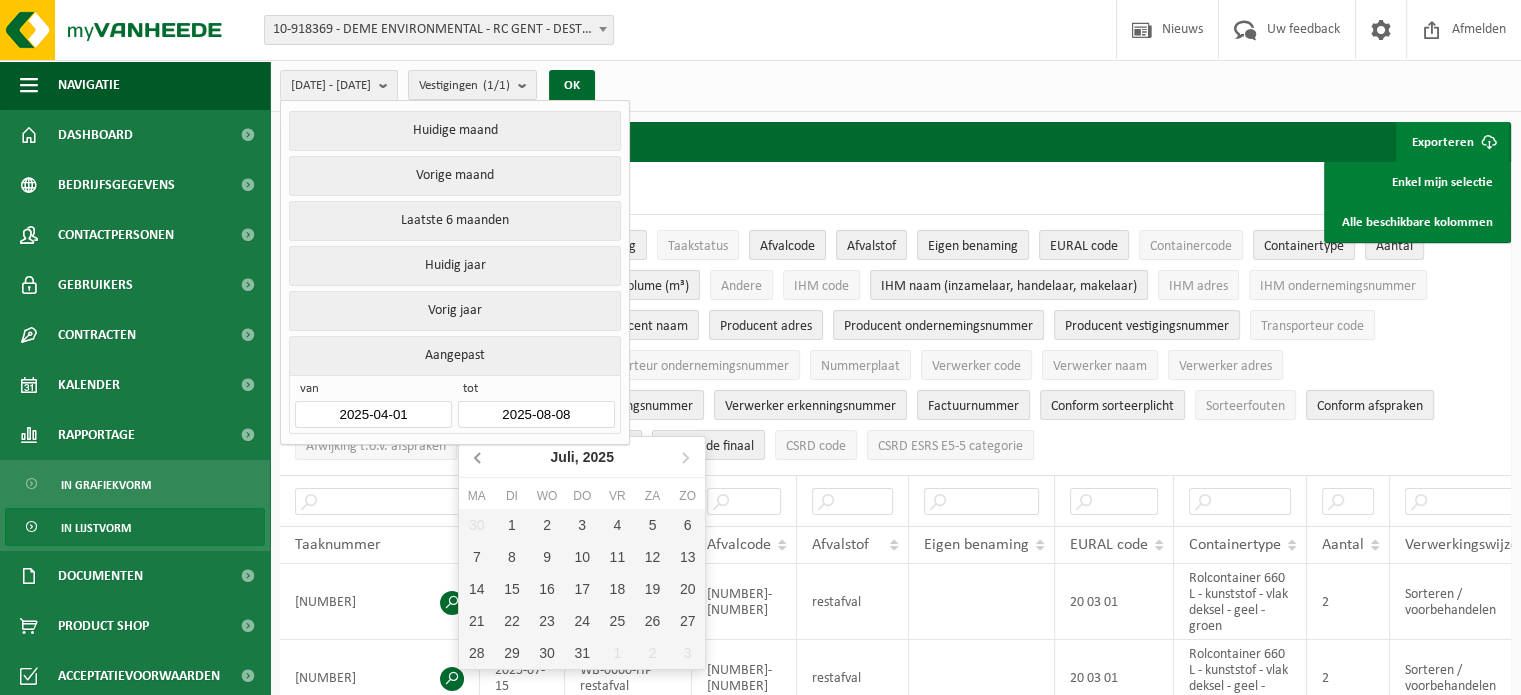 click 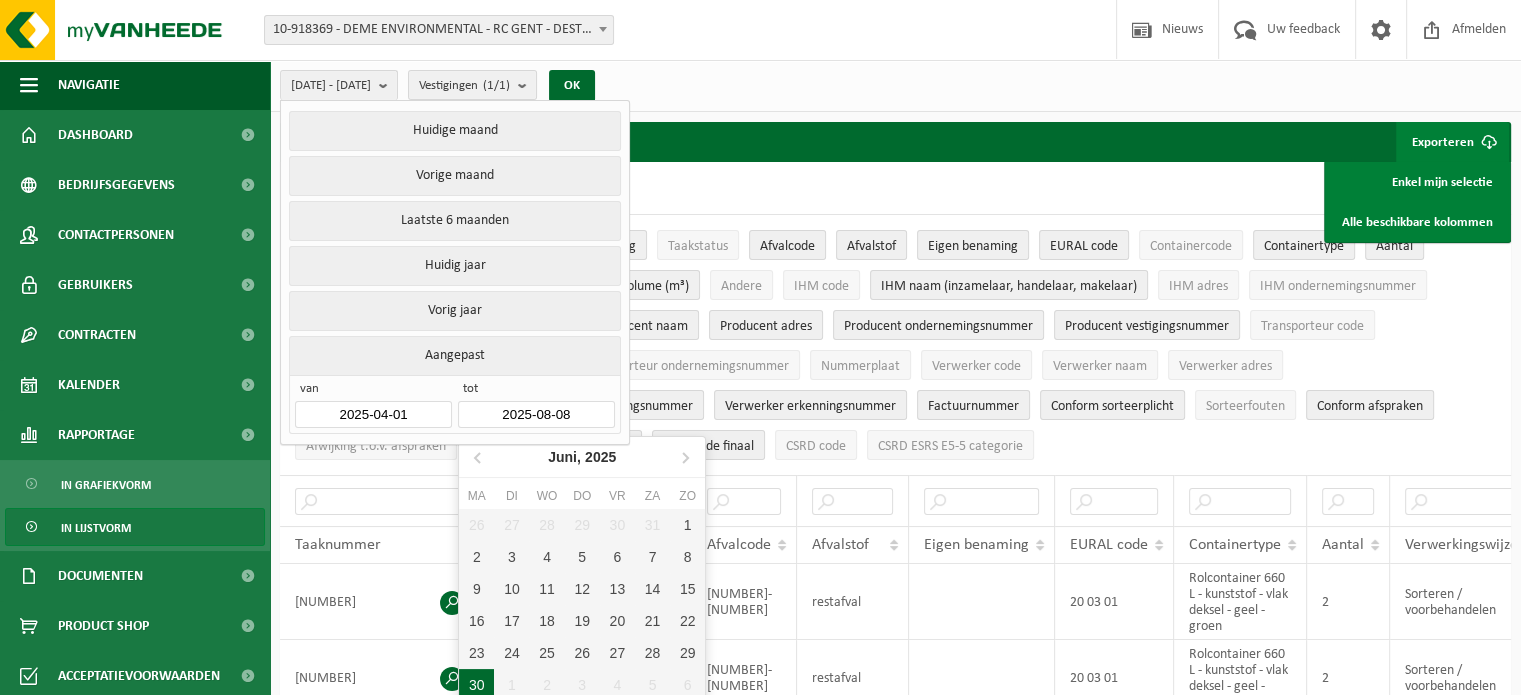 click on "30" at bounding box center [476, 685] 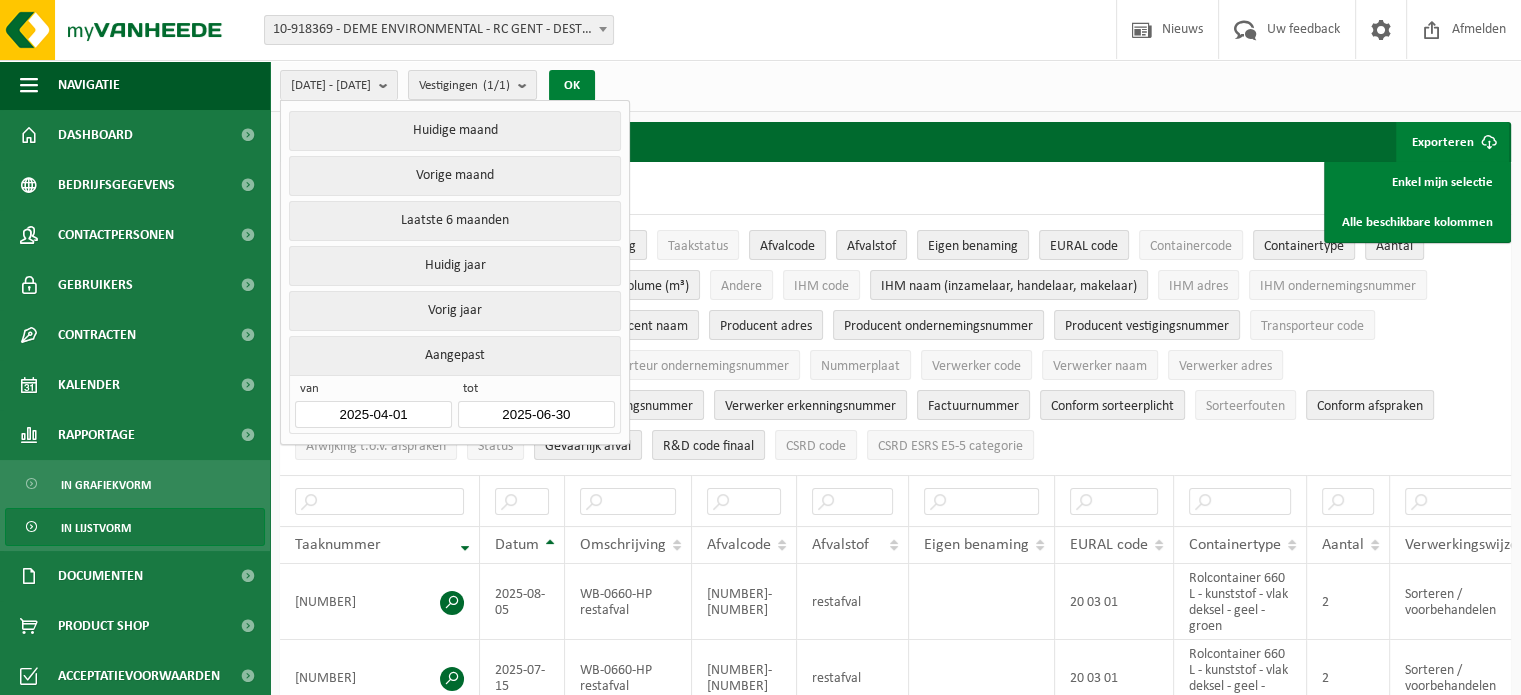 click on "OK" at bounding box center (572, 86) 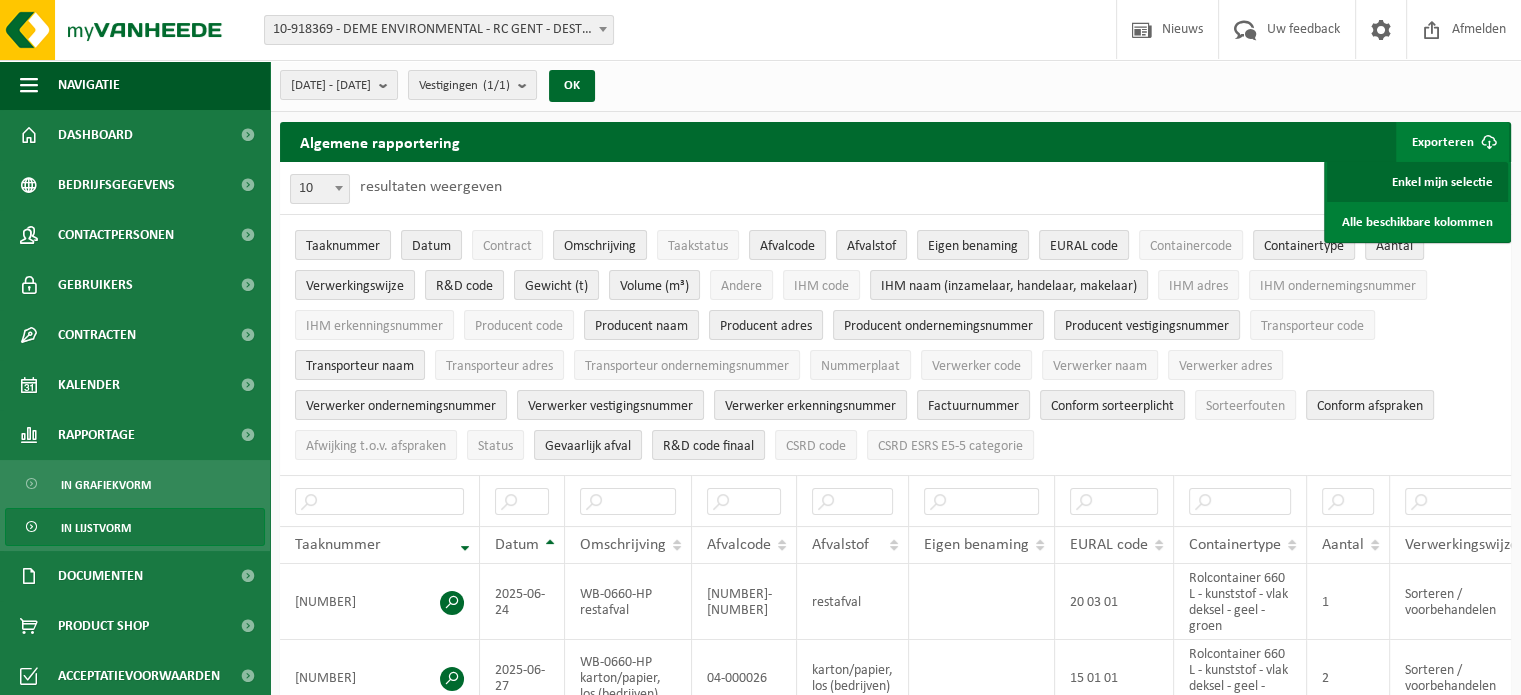click on "Enkel mijn selectie" at bounding box center [1417, 182] 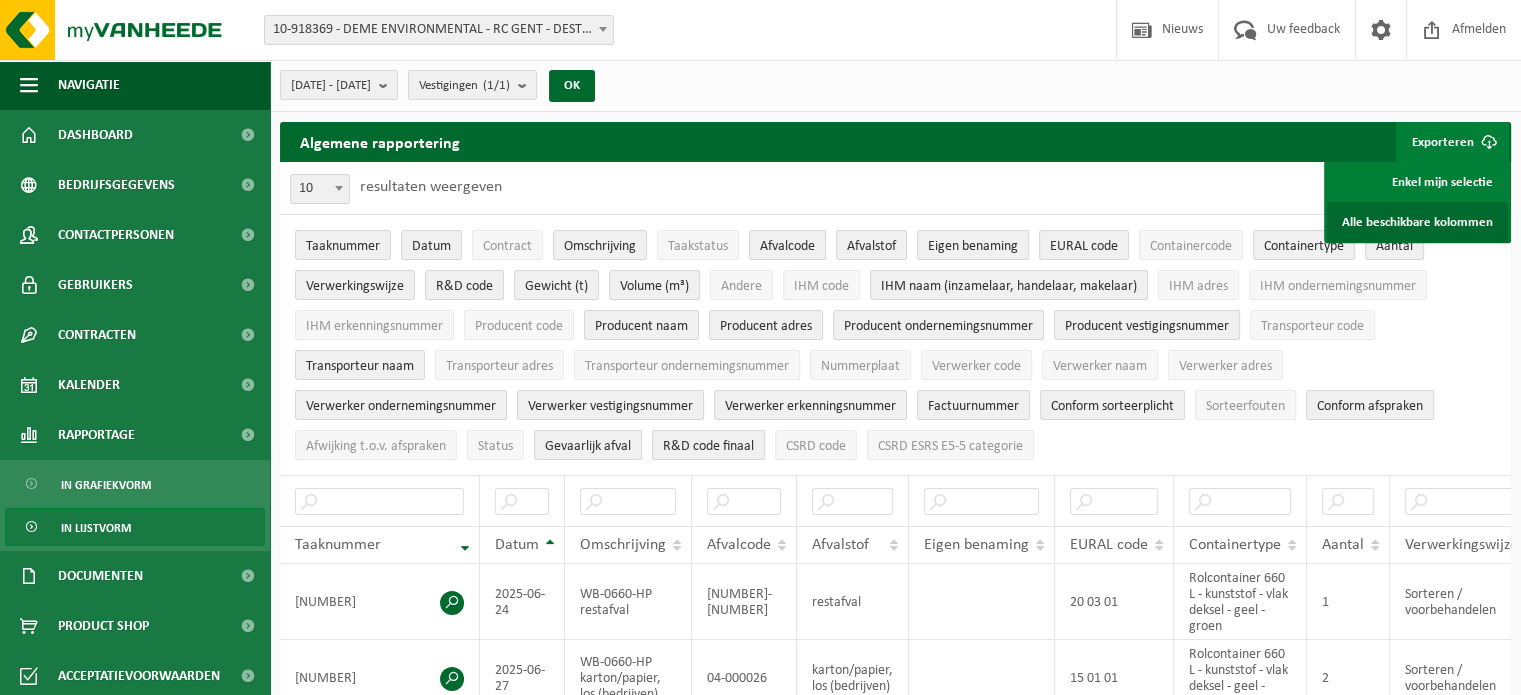 click on "Alle beschikbare kolommen" at bounding box center [1417, 222] 